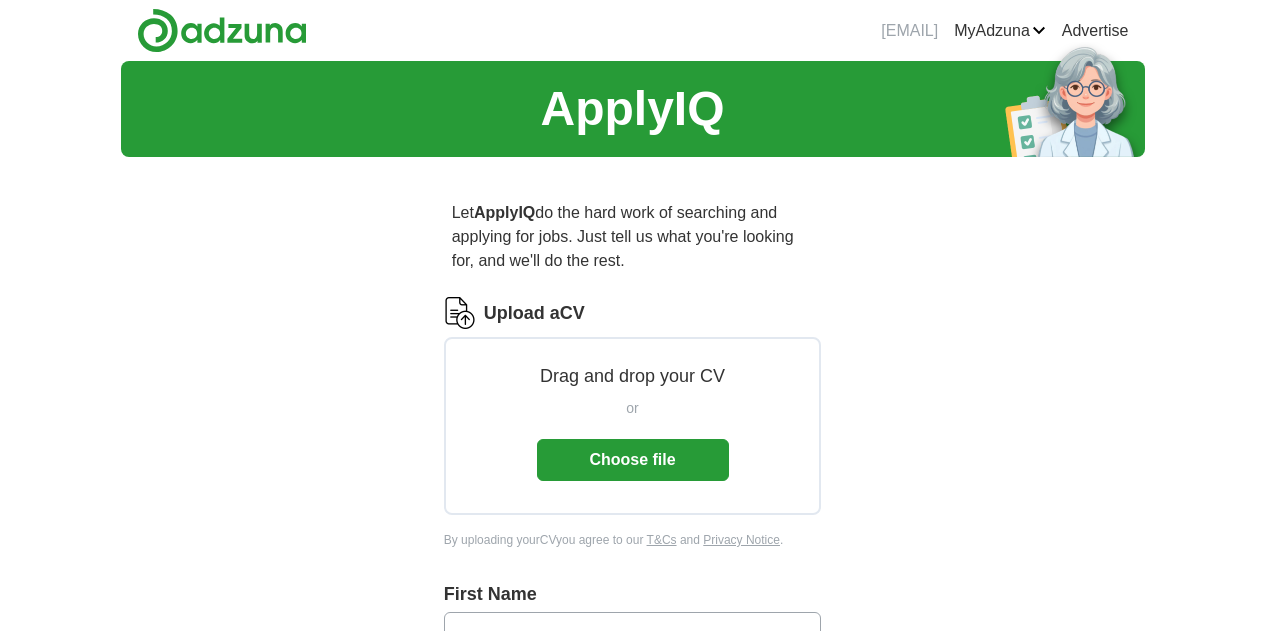 scroll, scrollTop: 0, scrollLeft: 0, axis: both 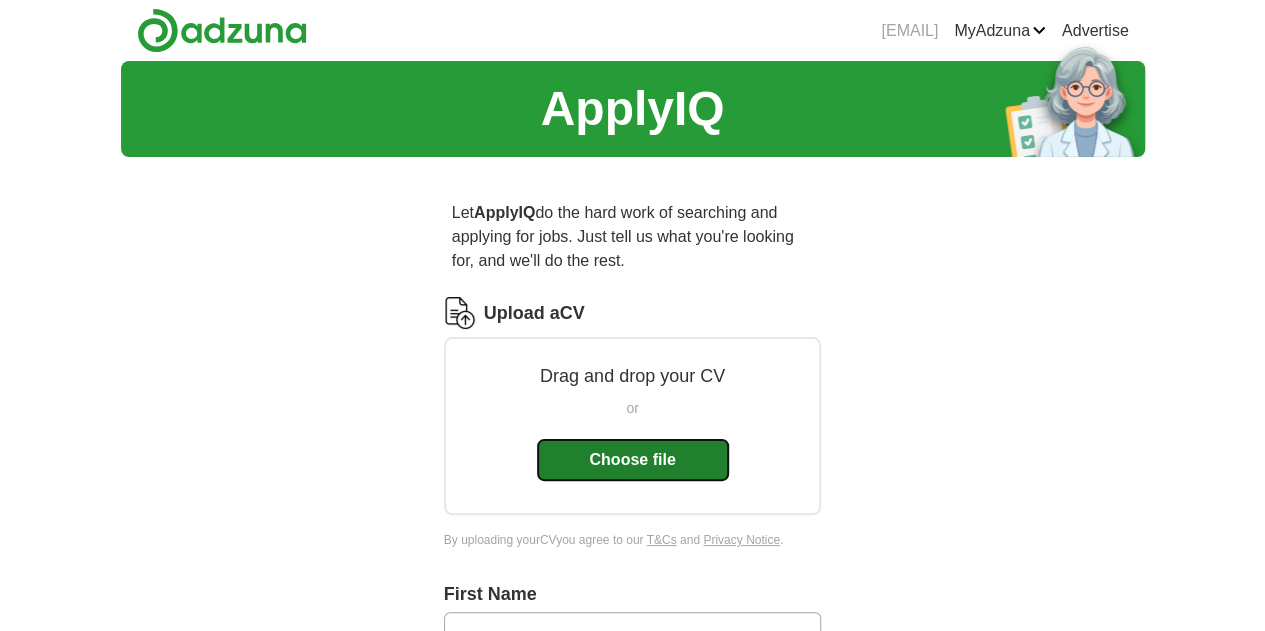 click on "Choose file" at bounding box center [633, 460] 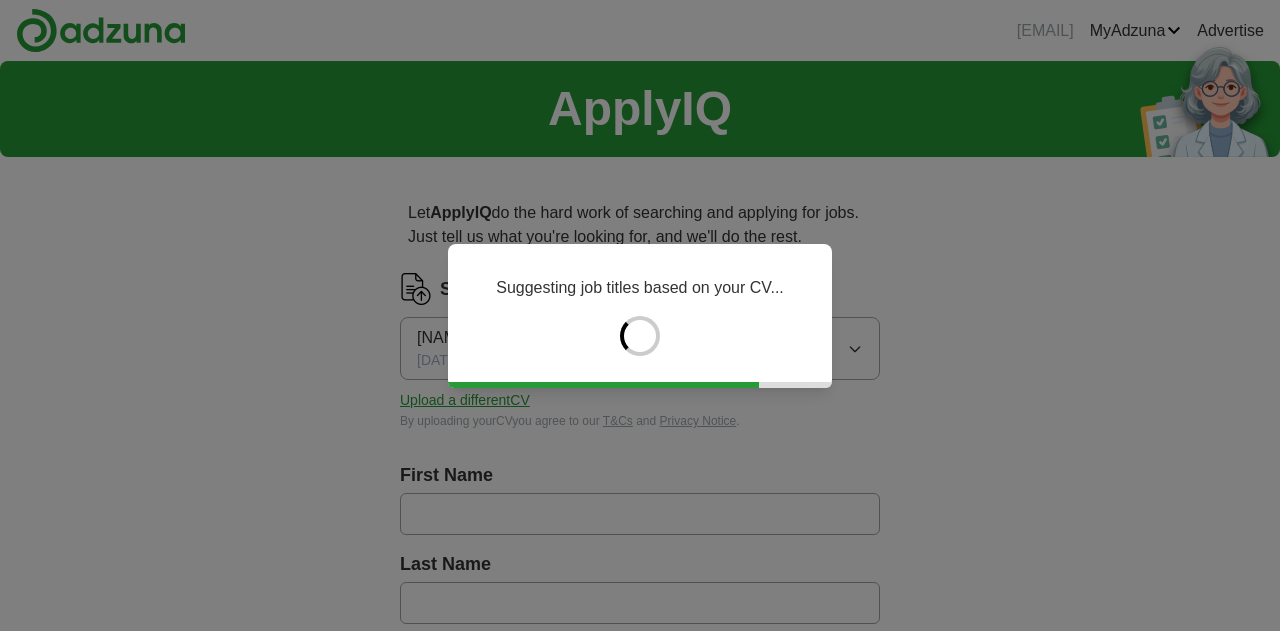 type on "******" 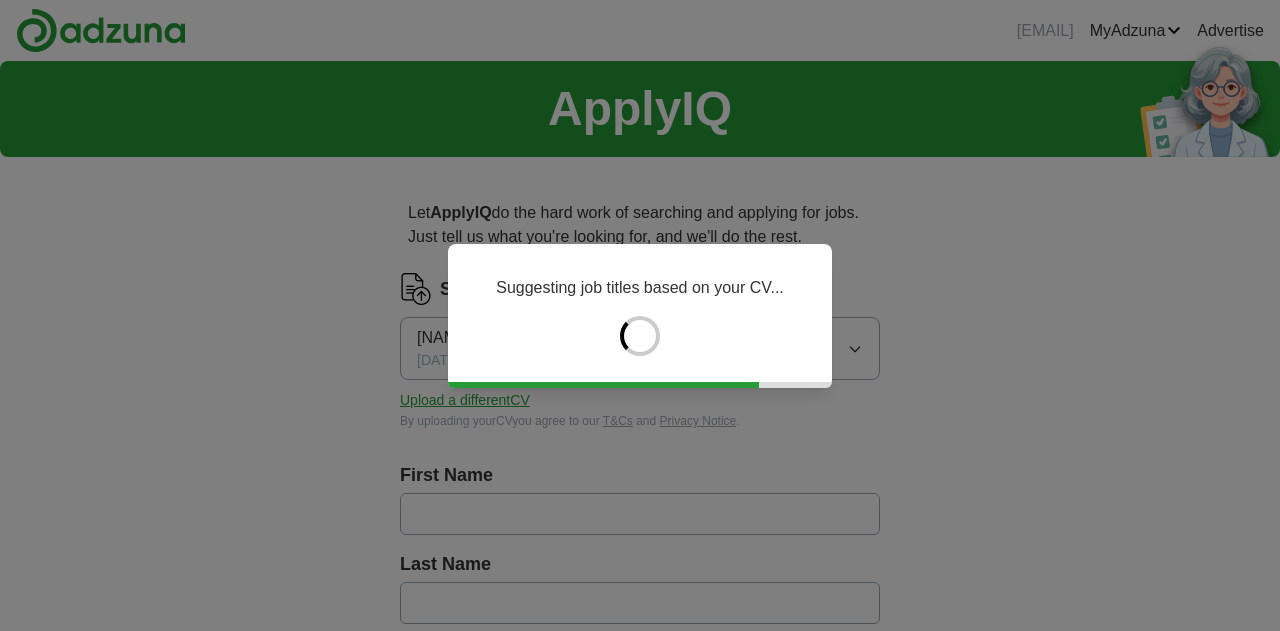type on "*******" 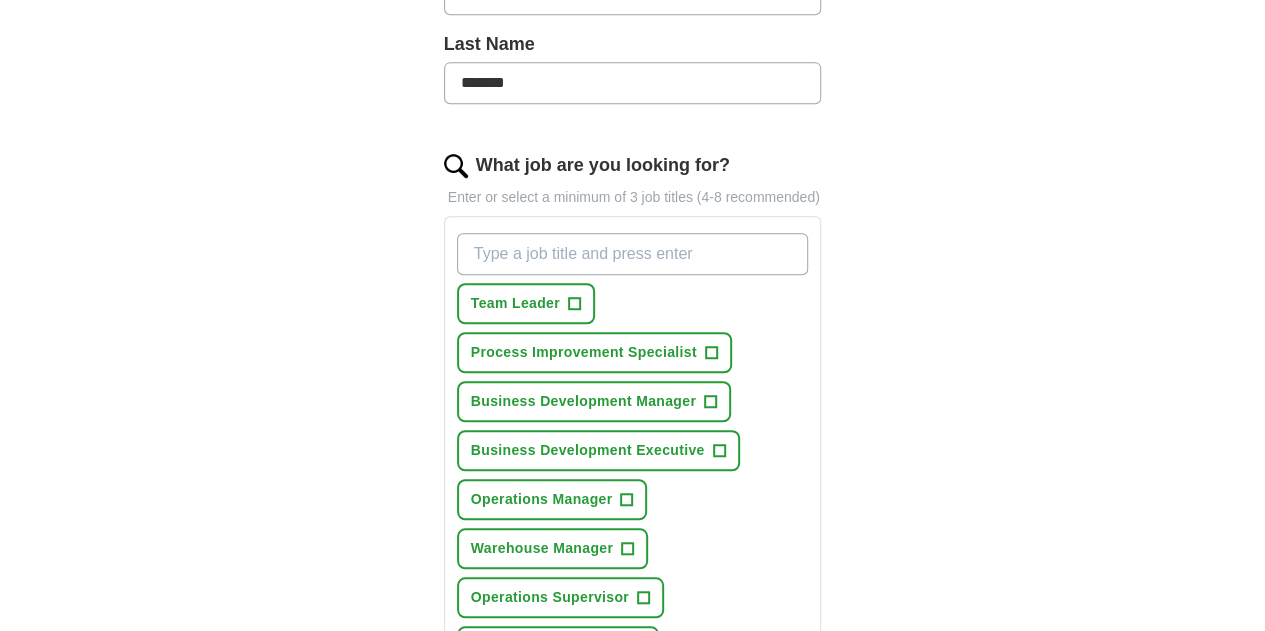 scroll, scrollTop: 545, scrollLeft: 0, axis: vertical 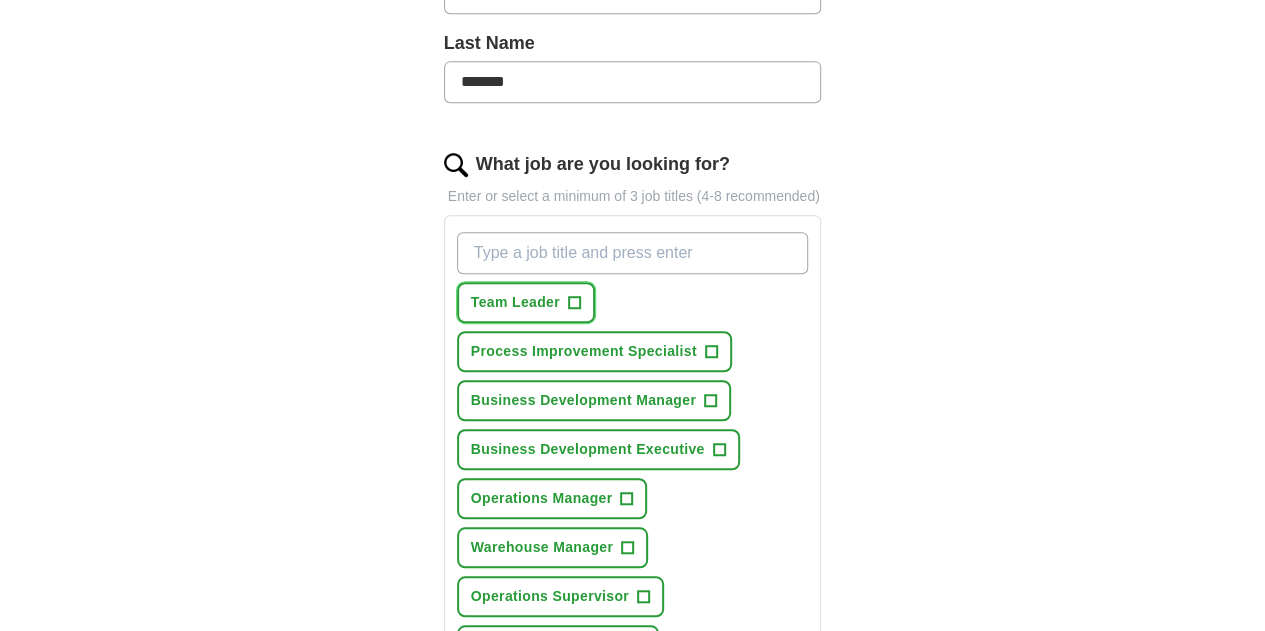 click on "Team Leader" at bounding box center (515, 302) 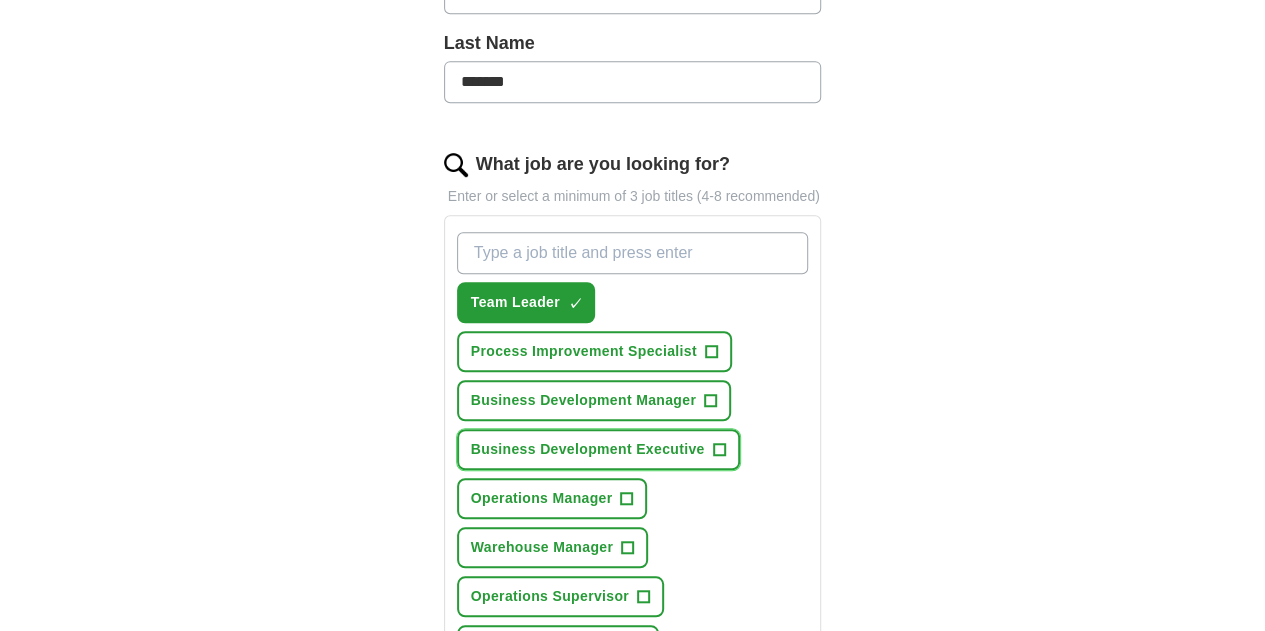 click on "Business Development Executive" at bounding box center [588, 449] 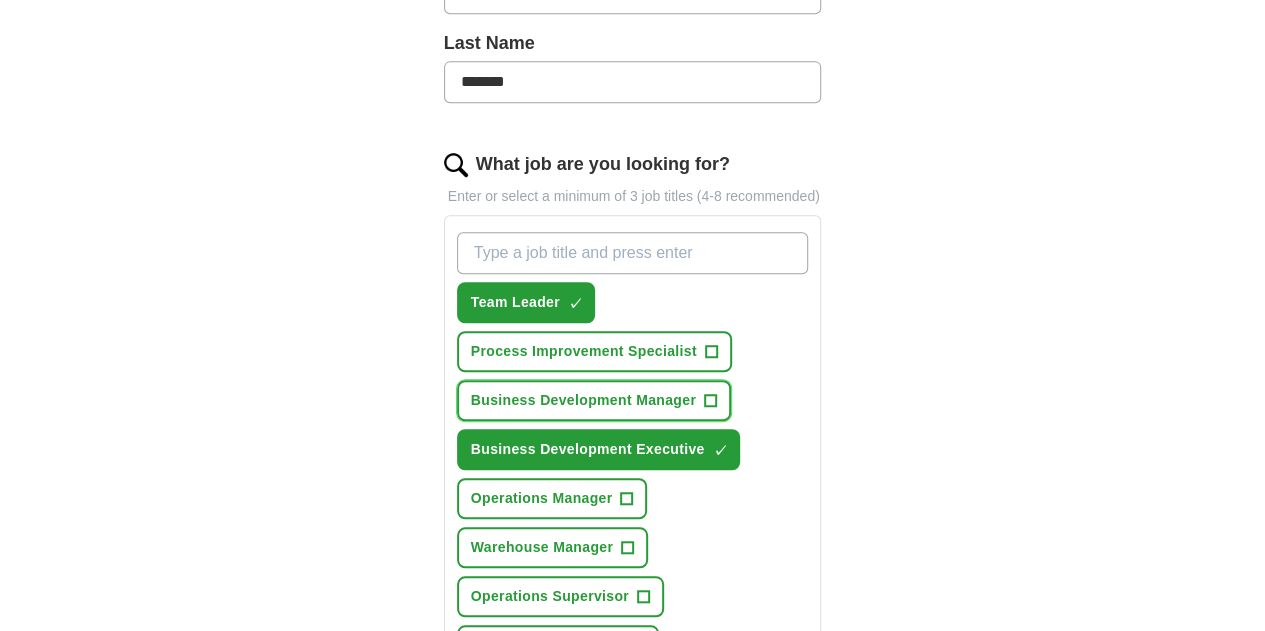 click on "Business Development Manager" at bounding box center [583, 400] 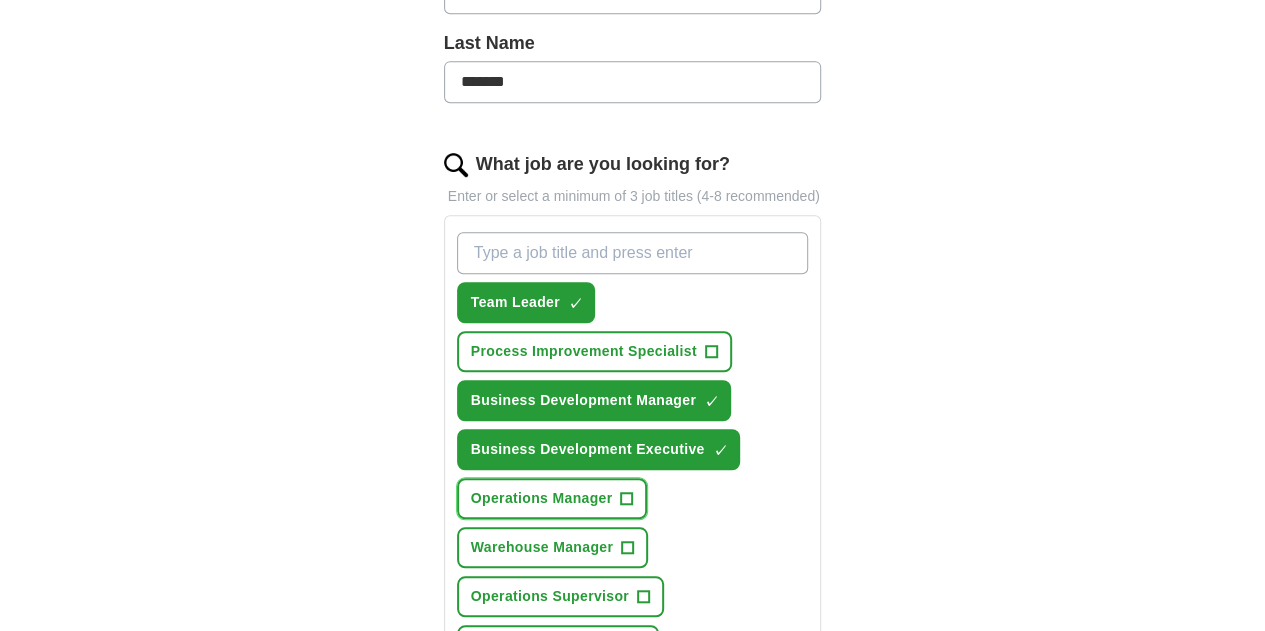 click on "Operations Manager" at bounding box center [542, 498] 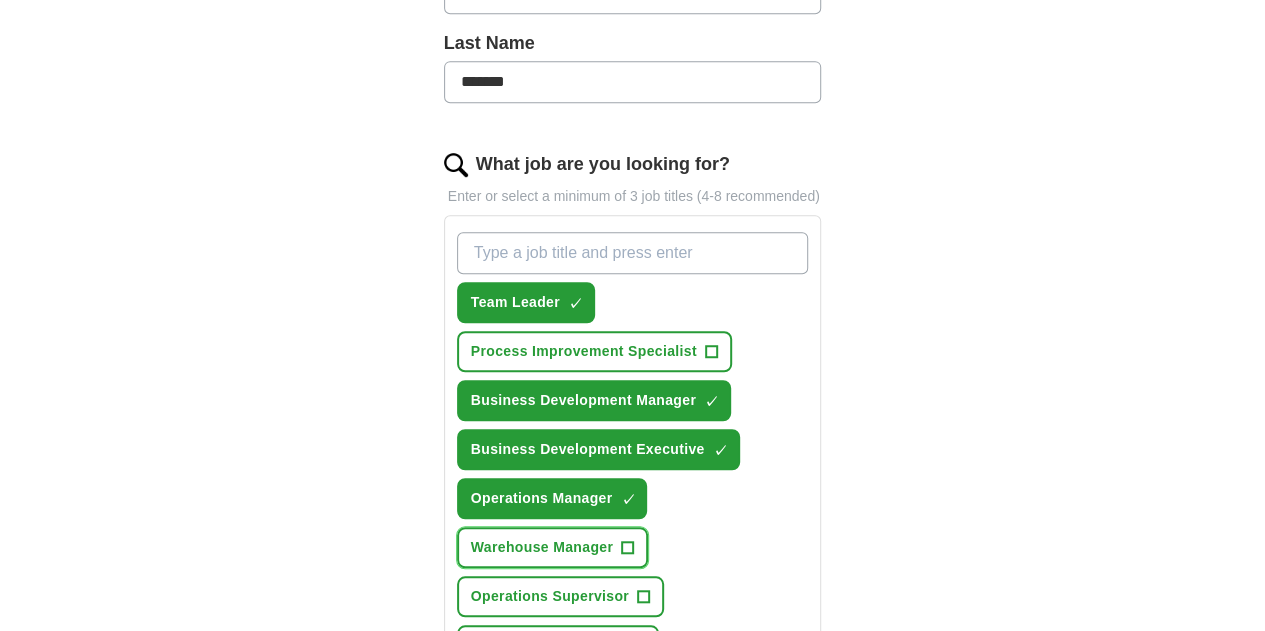 click on "Warehouse Manager" at bounding box center [542, 547] 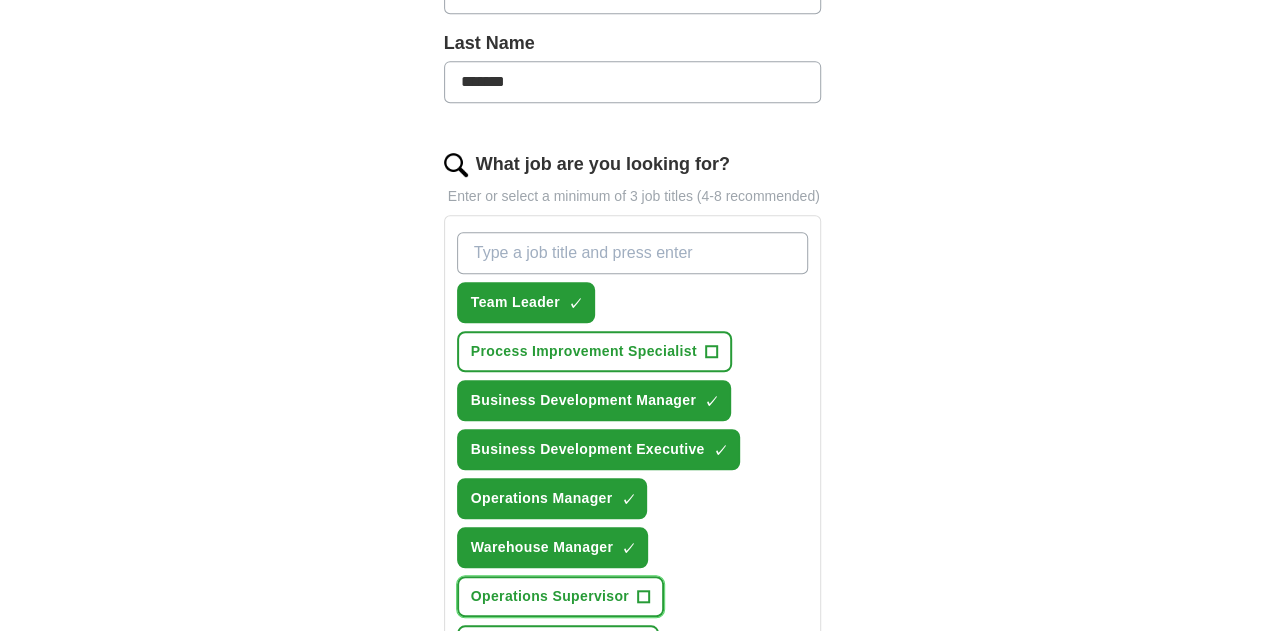 click on "Operations Supervisor +" at bounding box center (560, 596) 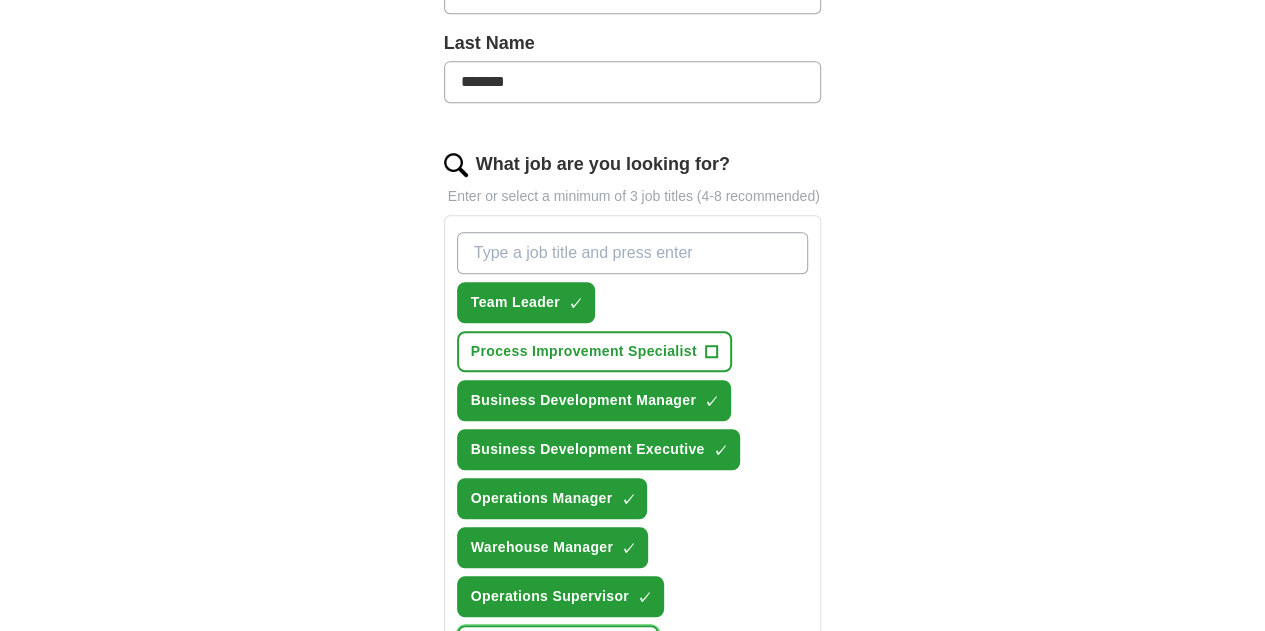 click on "Logistics Coordinator +" at bounding box center (558, 645) 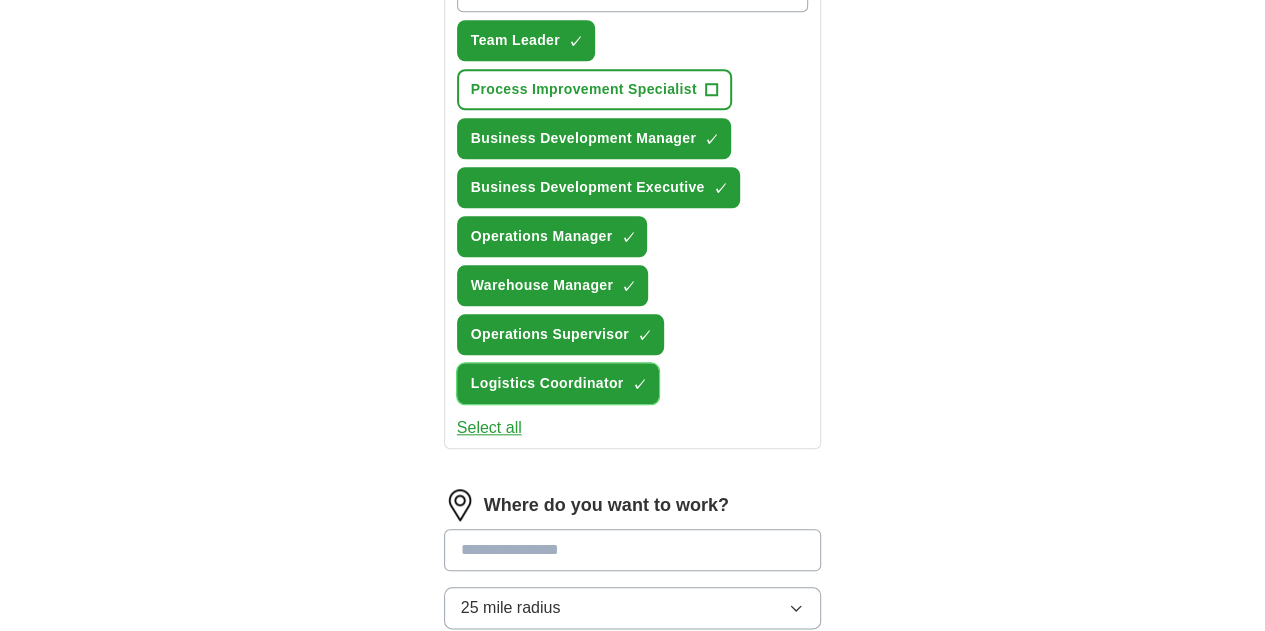 scroll, scrollTop: 825, scrollLeft: 0, axis: vertical 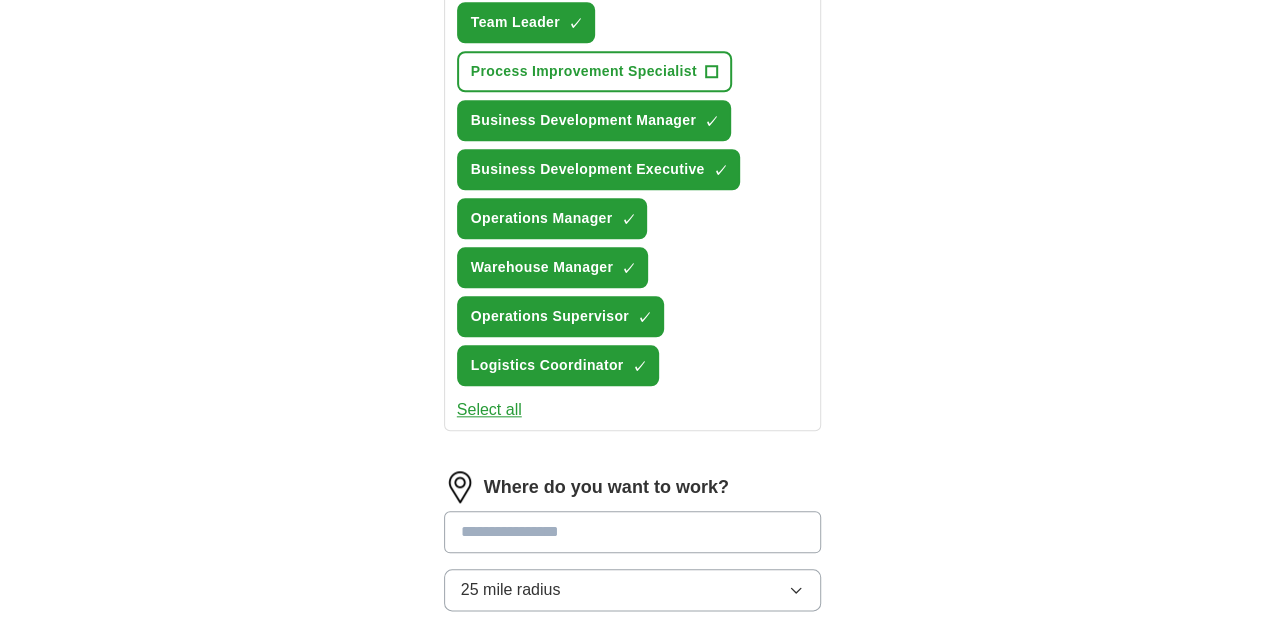click at bounding box center [633, 532] 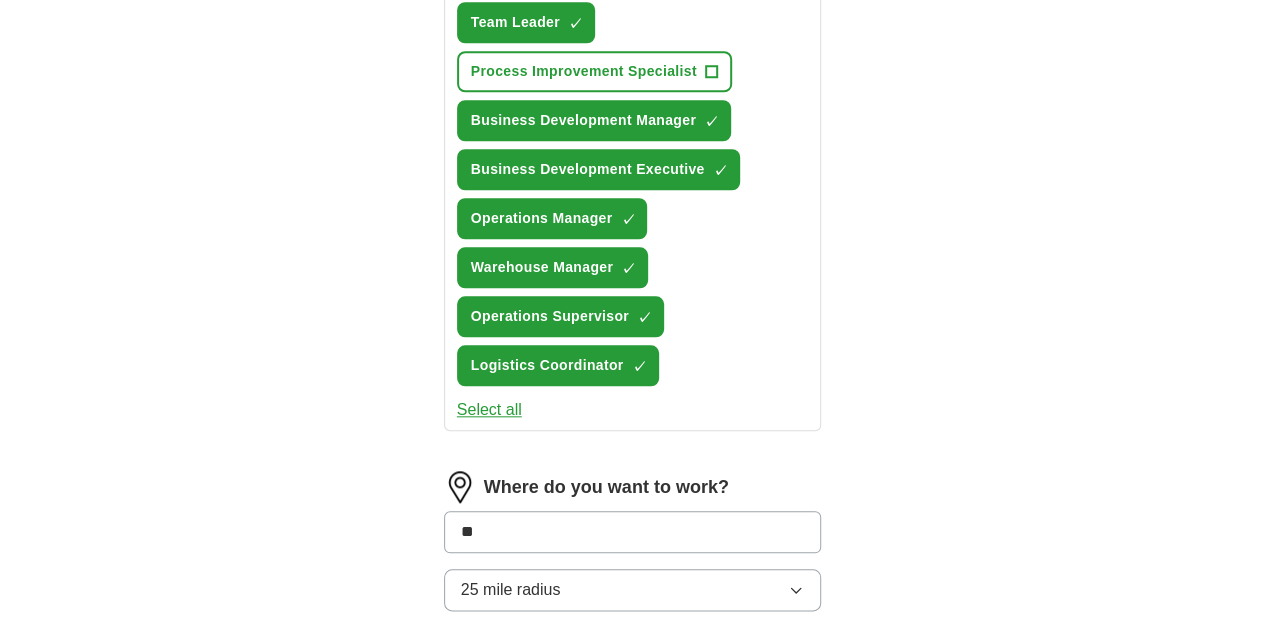 type on "***" 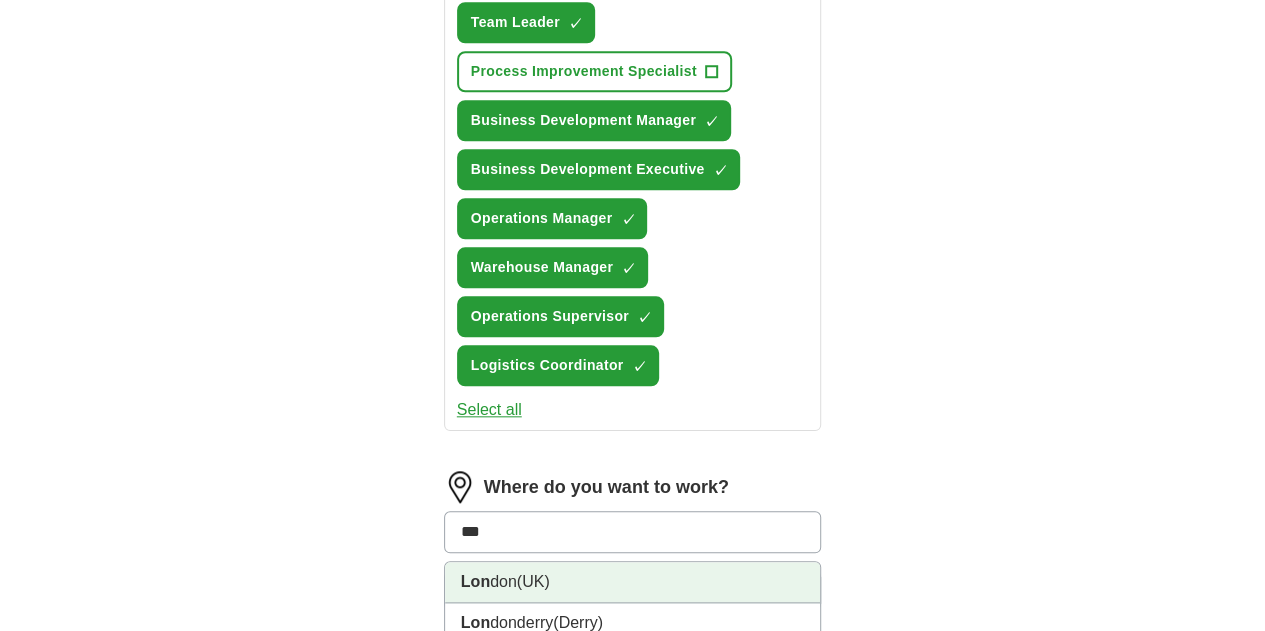 click on "[CITY] ([COUNTRY])" at bounding box center [633, 582] 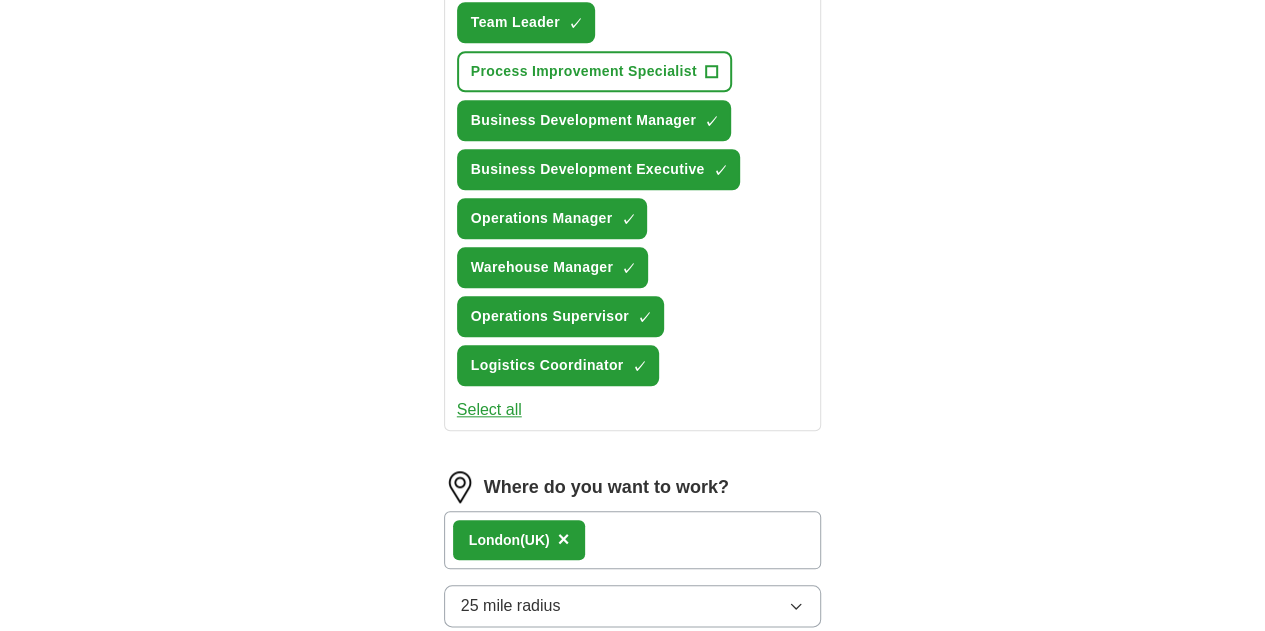 scroll, scrollTop: 889, scrollLeft: 0, axis: vertical 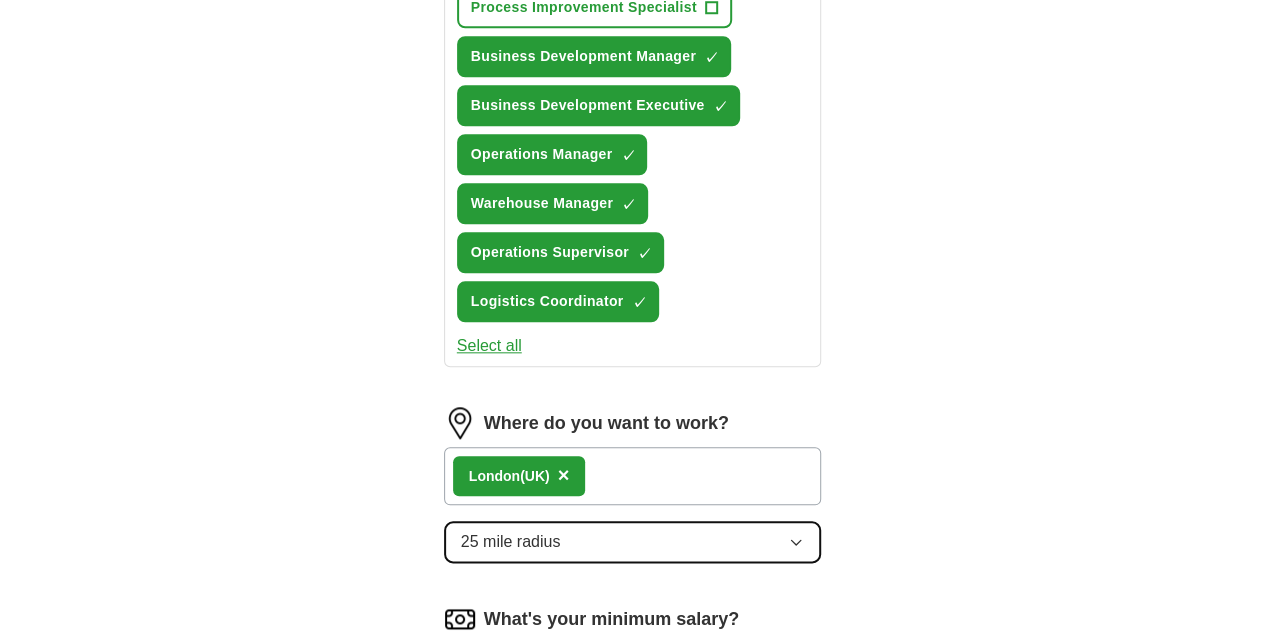 click on "25 mile radius" at bounding box center [633, 542] 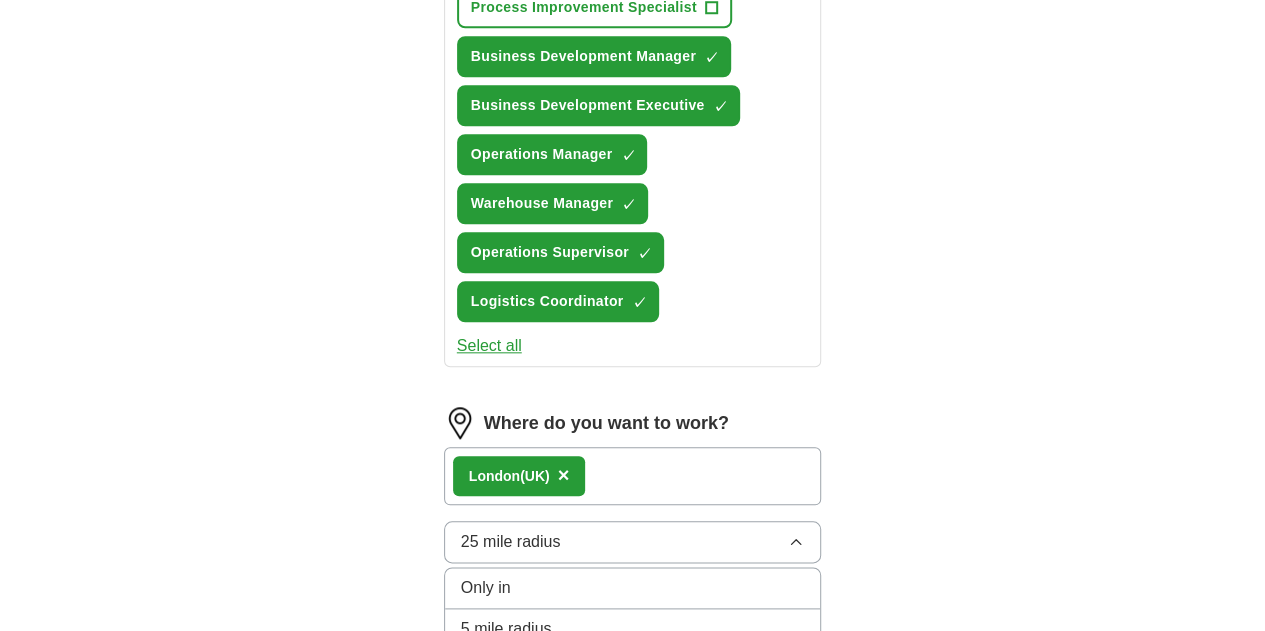 drag, startPoint x: 553, startPoint y: 566, endPoint x: 550, endPoint y: 607, distance: 41.109608 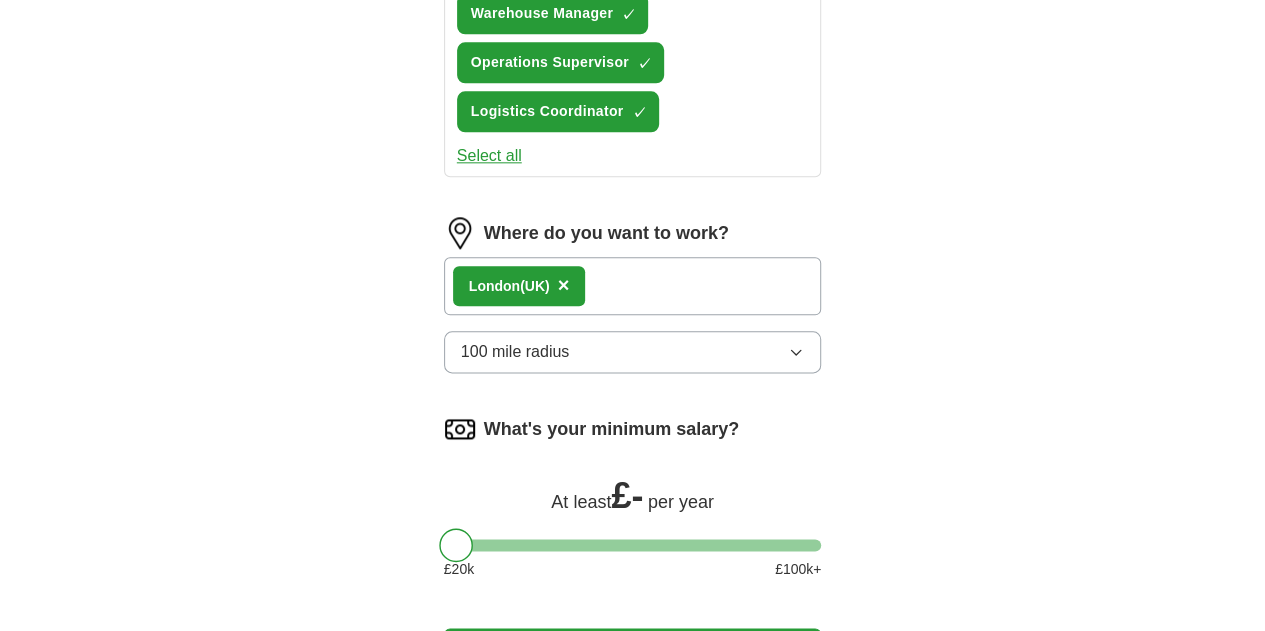 scroll, scrollTop: 1084, scrollLeft: 0, axis: vertical 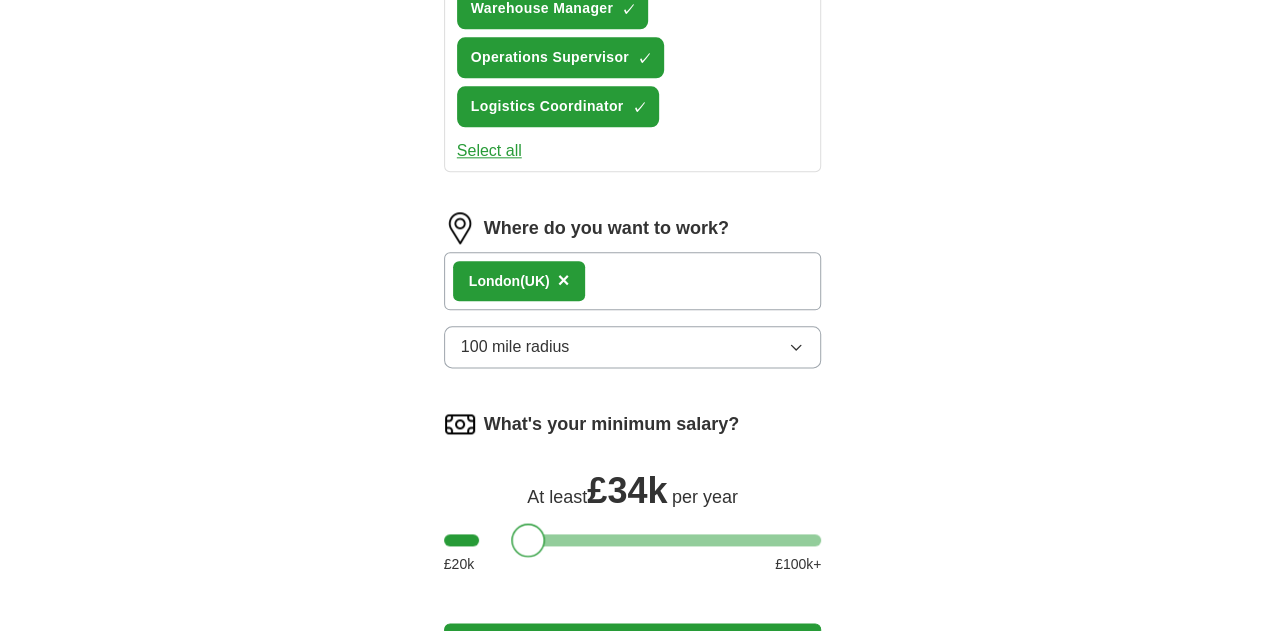 drag, startPoint x: 435, startPoint y: 361, endPoint x: 506, endPoint y: 347, distance: 72.36712 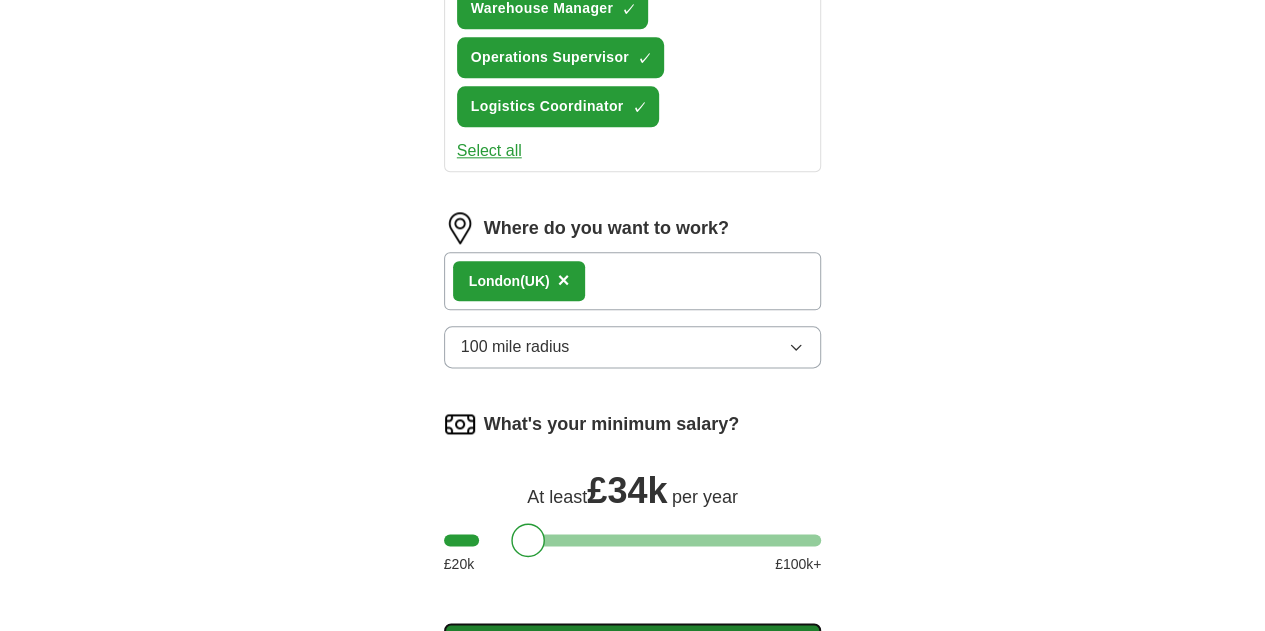 click on "Start applying for jobs" at bounding box center (633, 644) 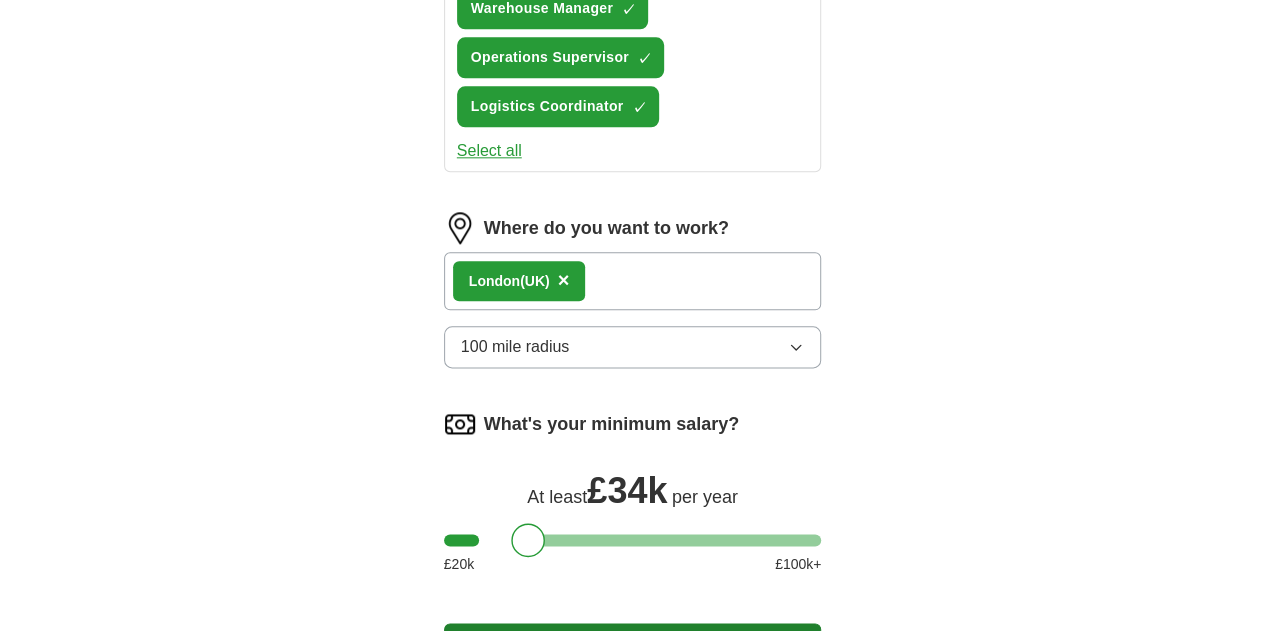 select on "**" 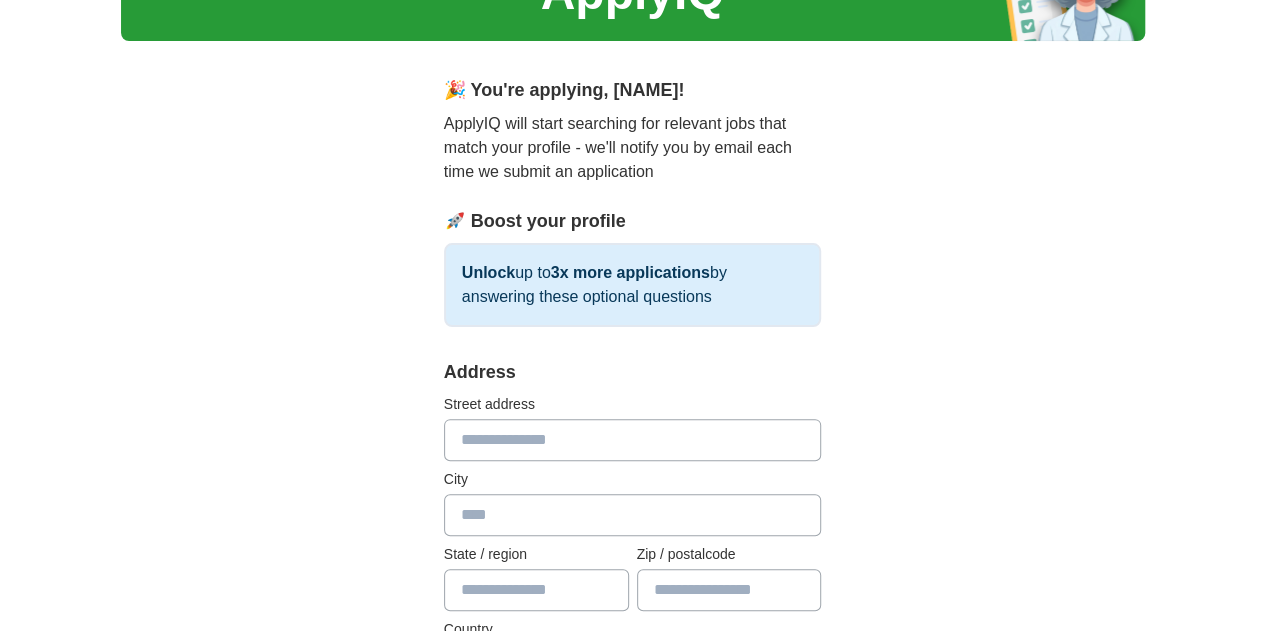 scroll, scrollTop: 183, scrollLeft: 0, axis: vertical 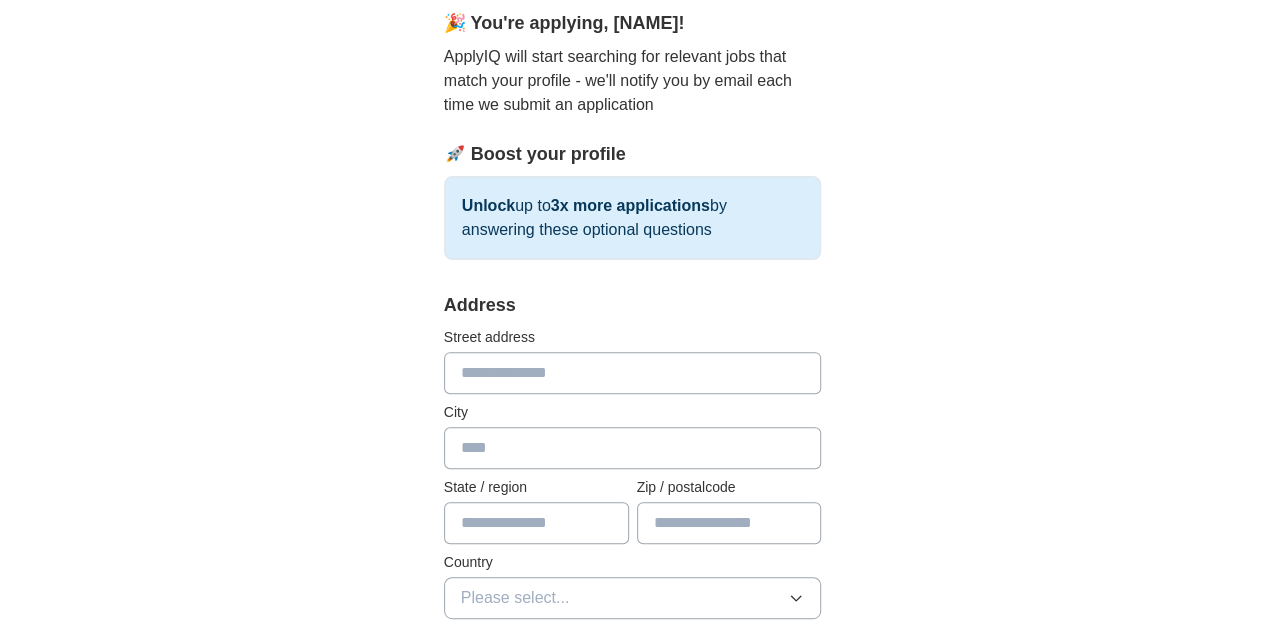 click at bounding box center (633, 373) 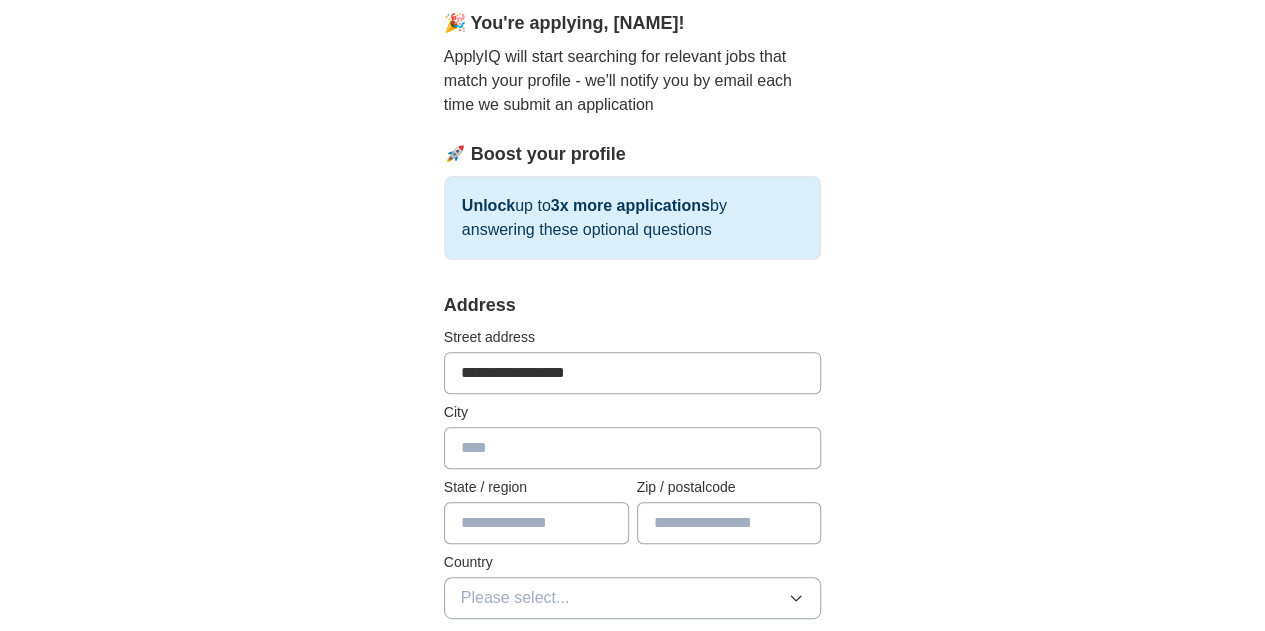 type on "******" 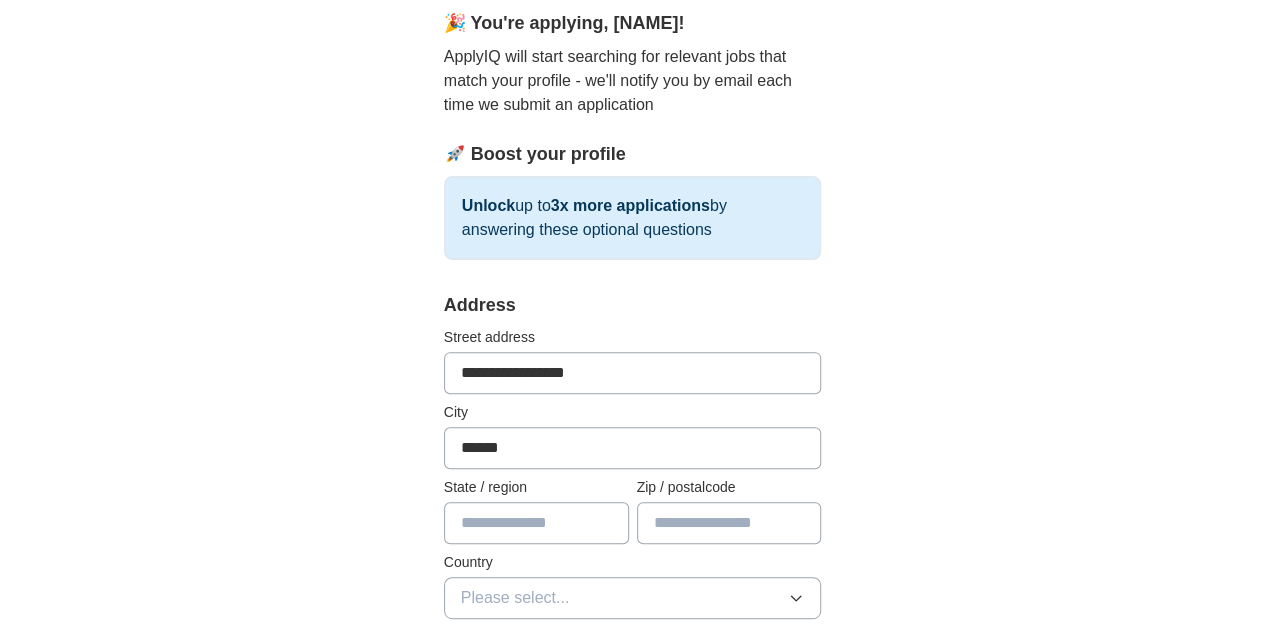 type on "********" 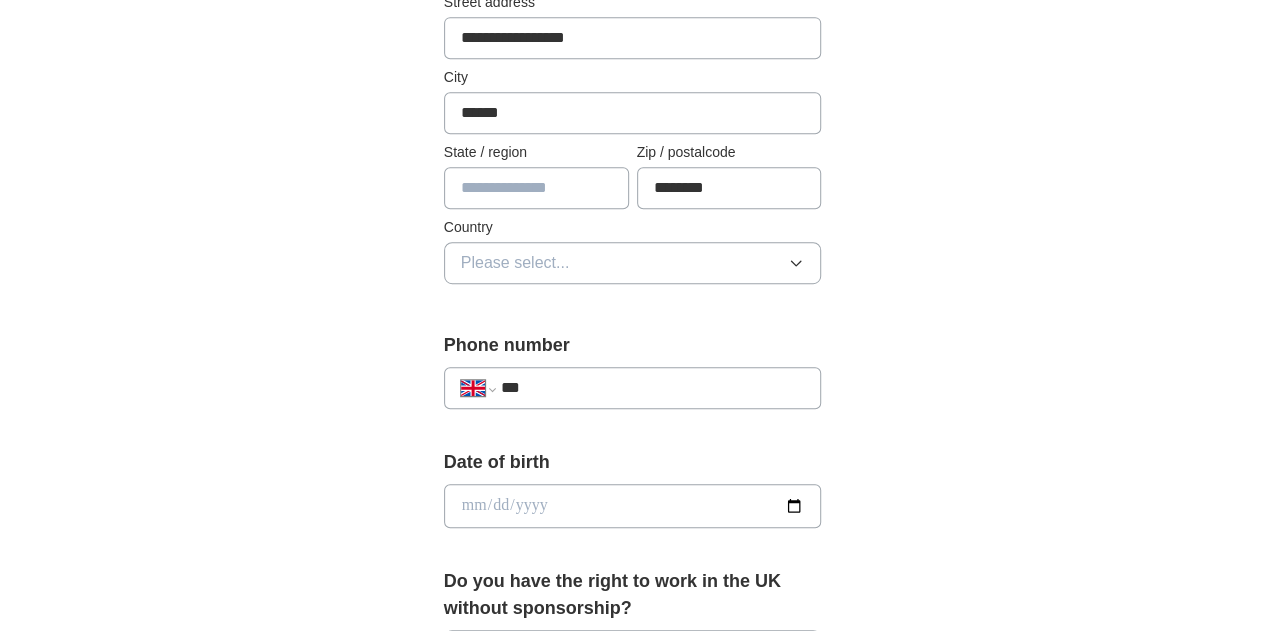 scroll, scrollTop: 529, scrollLeft: 0, axis: vertical 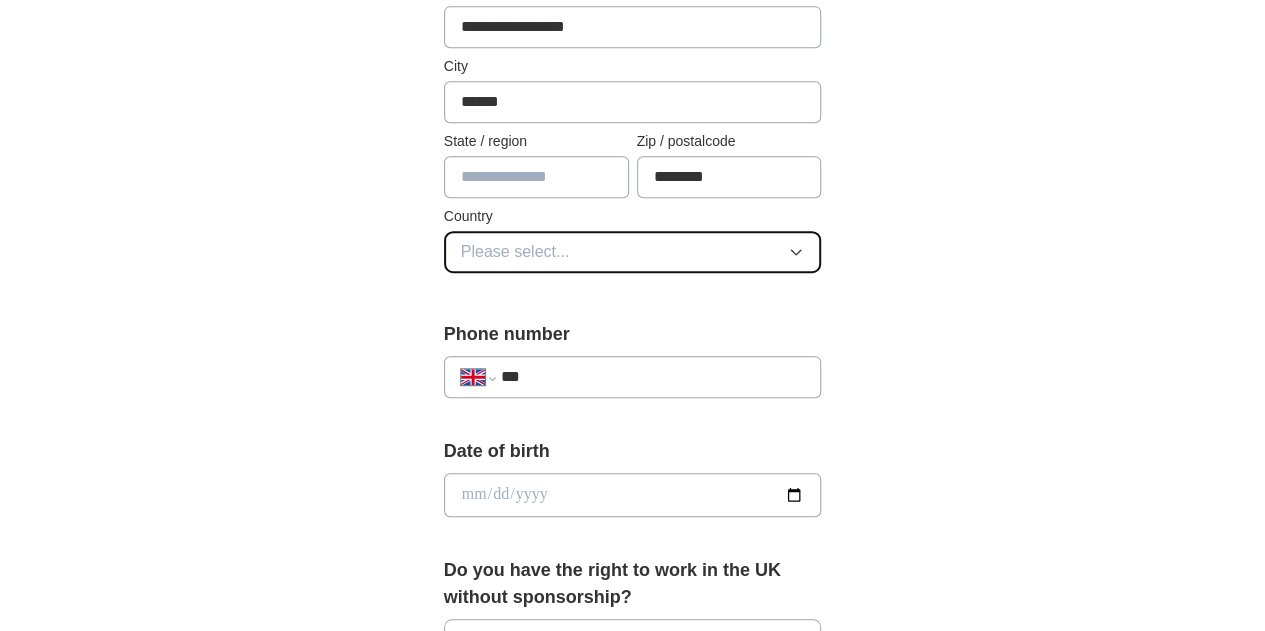click on "Please select..." at bounding box center (633, 252) 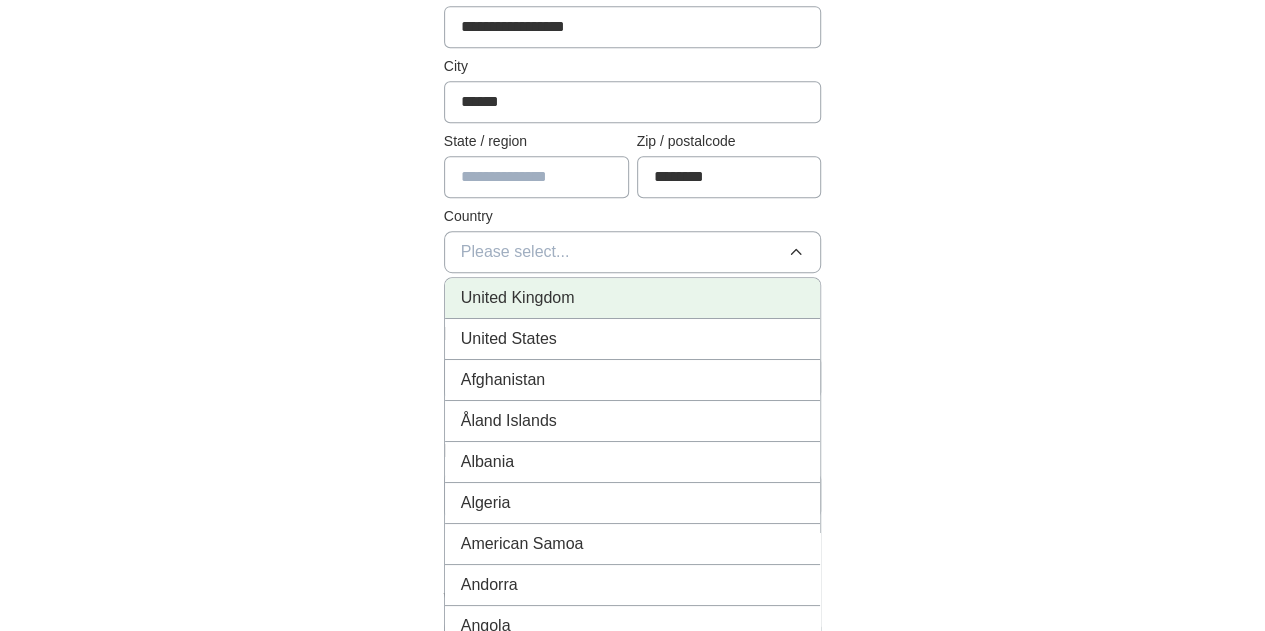 click on "United Kingdom" at bounding box center (633, 298) 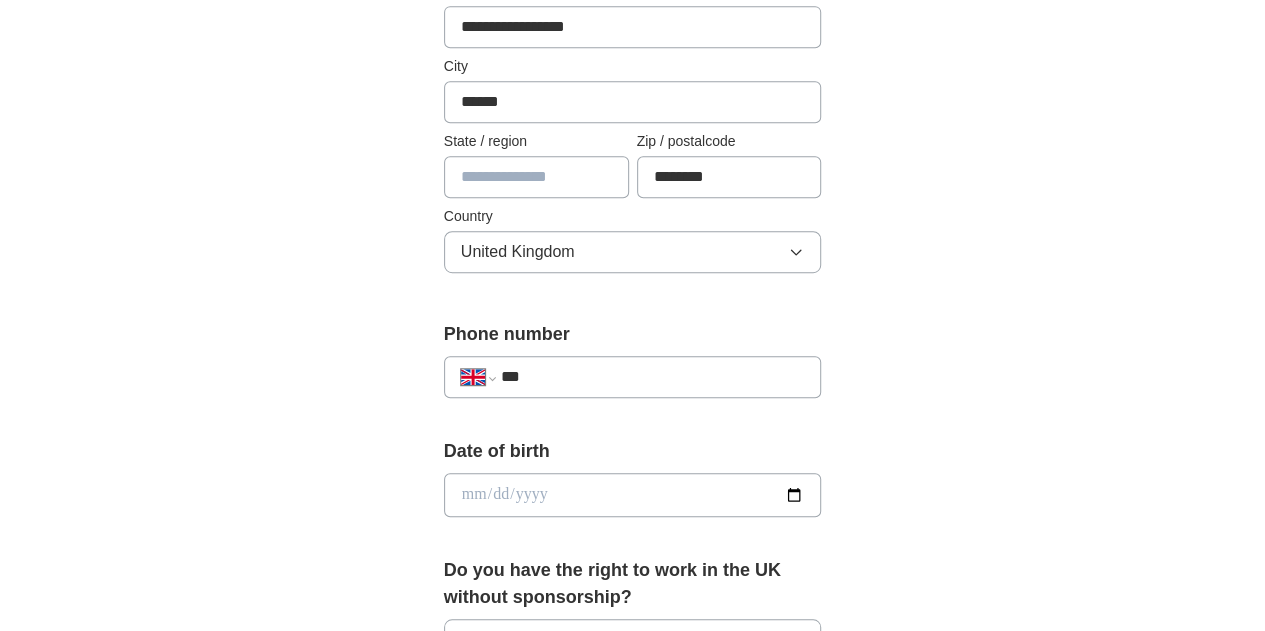 click on "***" at bounding box center (653, 377) 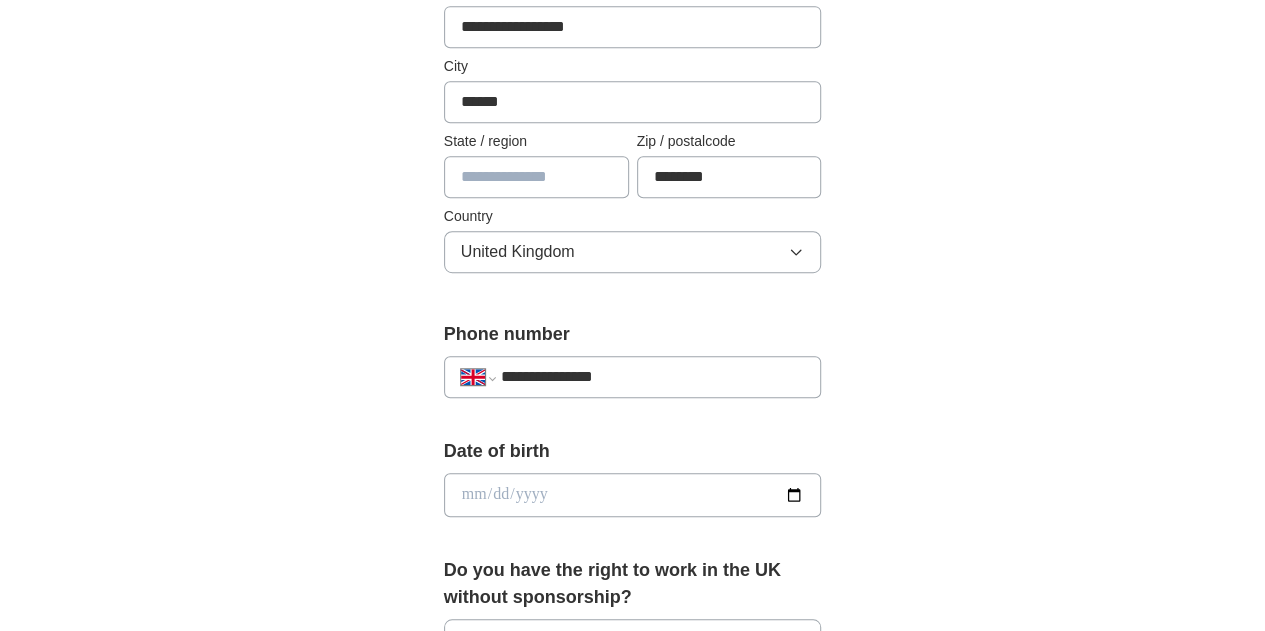 click at bounding box center [633, 495] 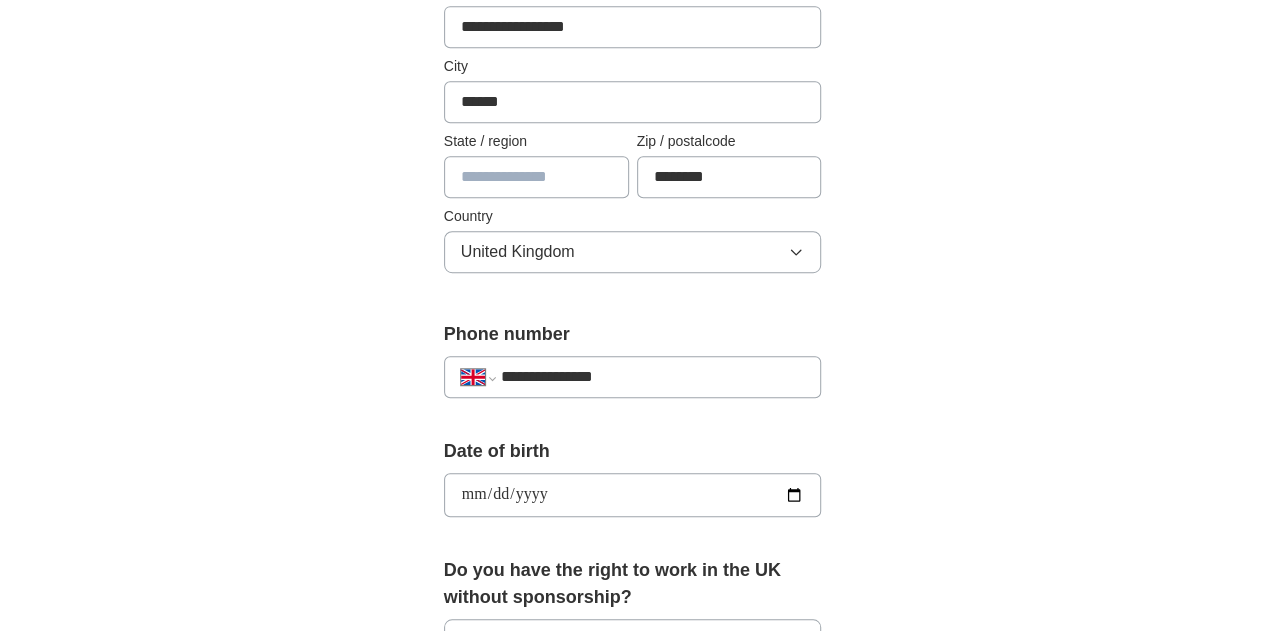 type on "**********" 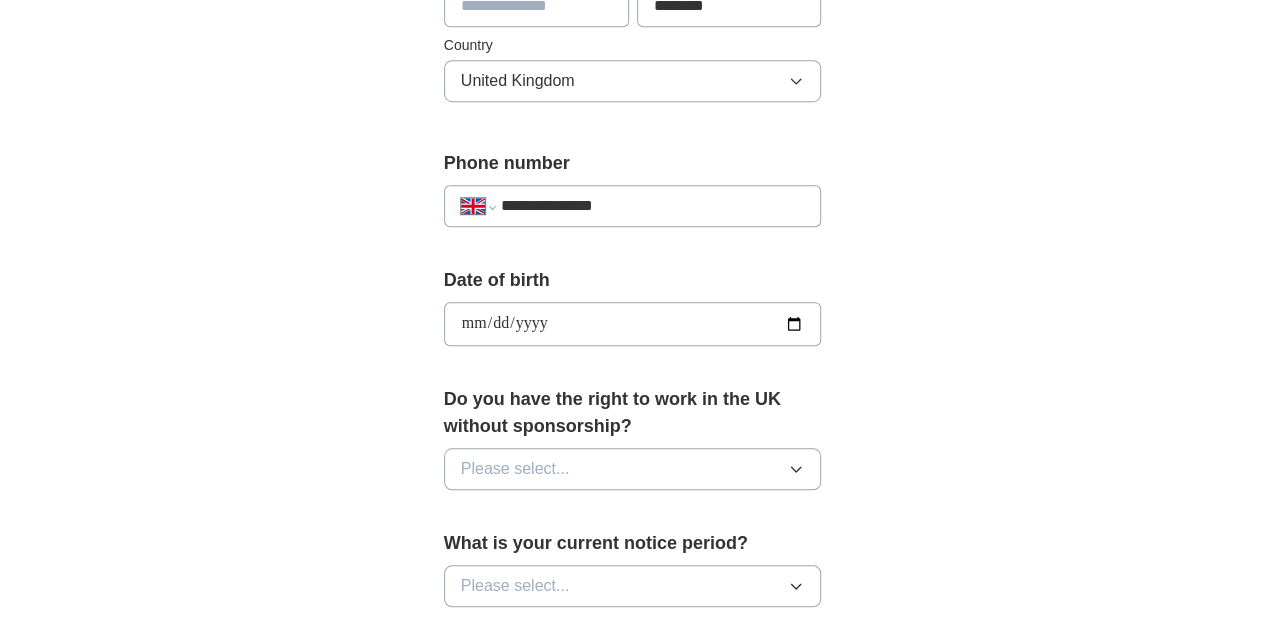 scroll, scrollTop: 719, scrollLeft: 0, axis: vertical 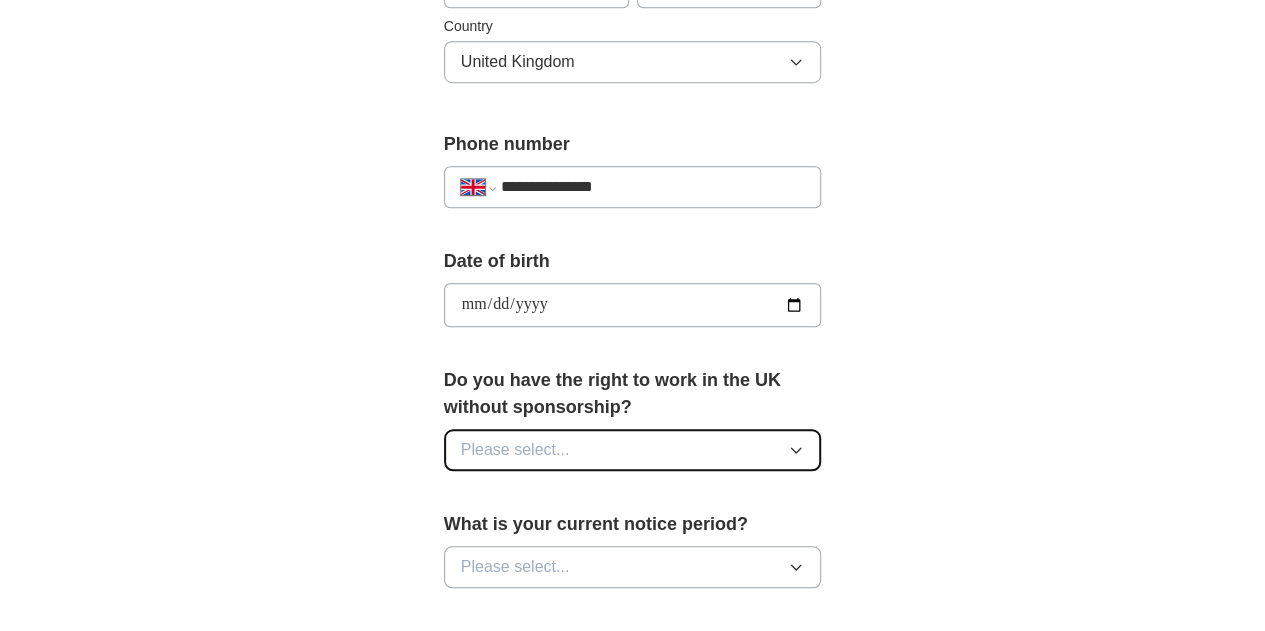 click on "Please select..." at bounding box center (633, 450) 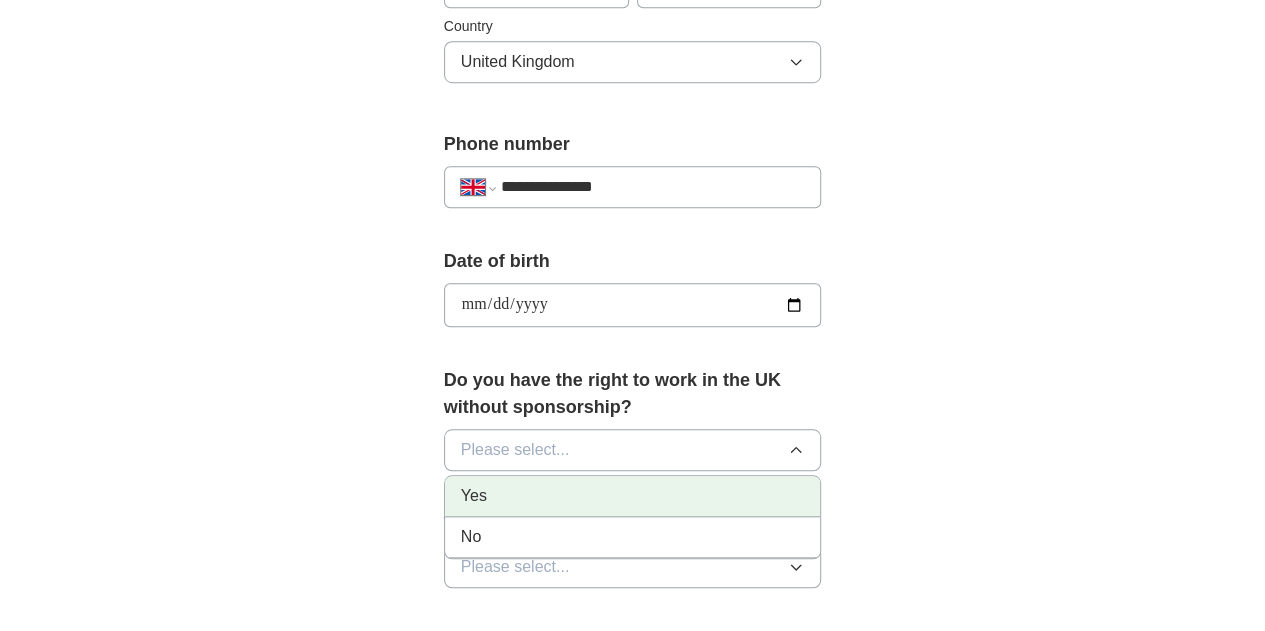click on "Yes" at bounding box center [633, 496] 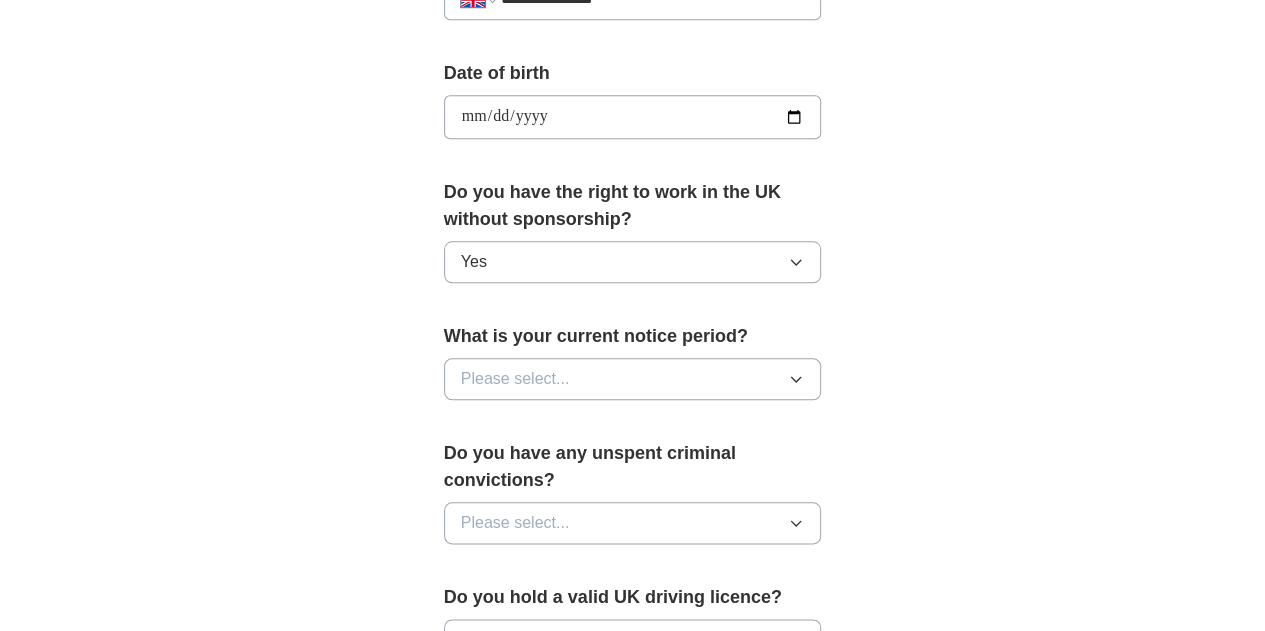 scroll, scrollTop: 929, scrollLeft: 0, axis: vertical 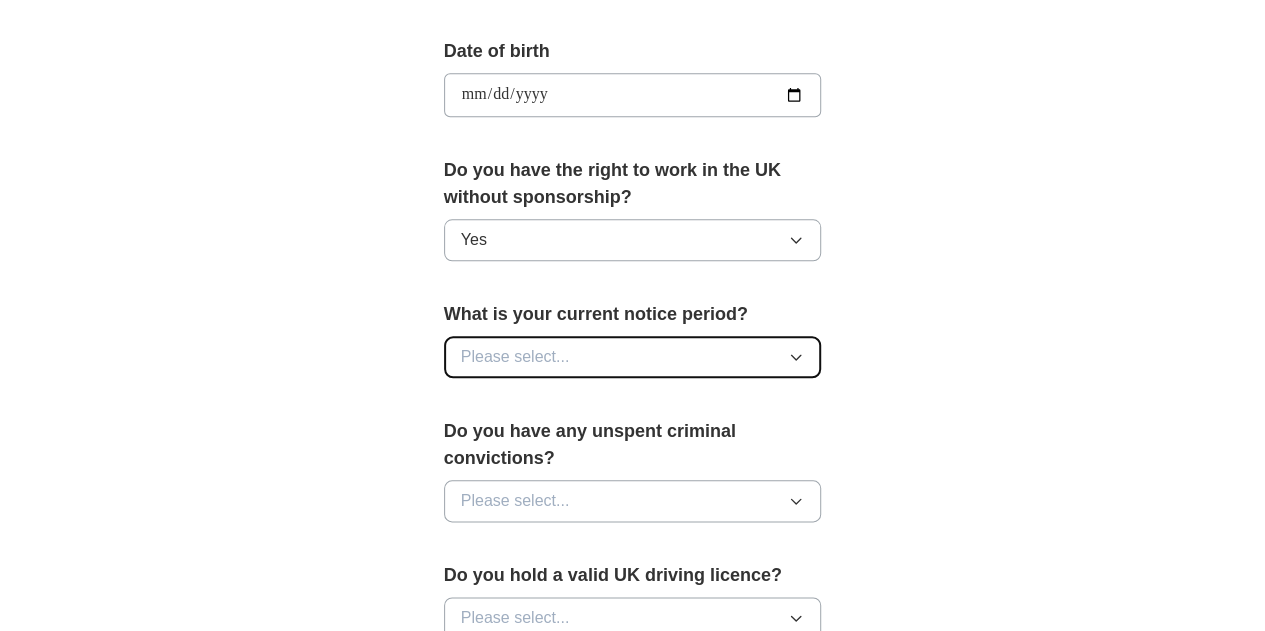 click on "Please select..." at bounding box center [633, 357] 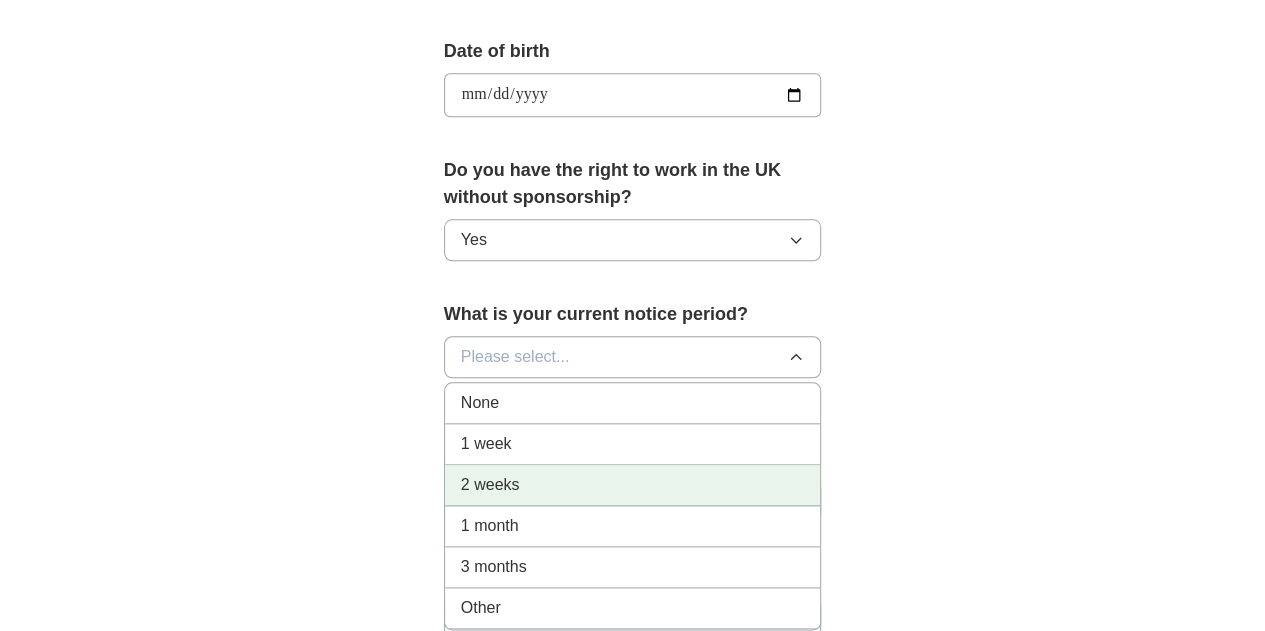 click on "2 weeks" at bounding box center (490, 485) 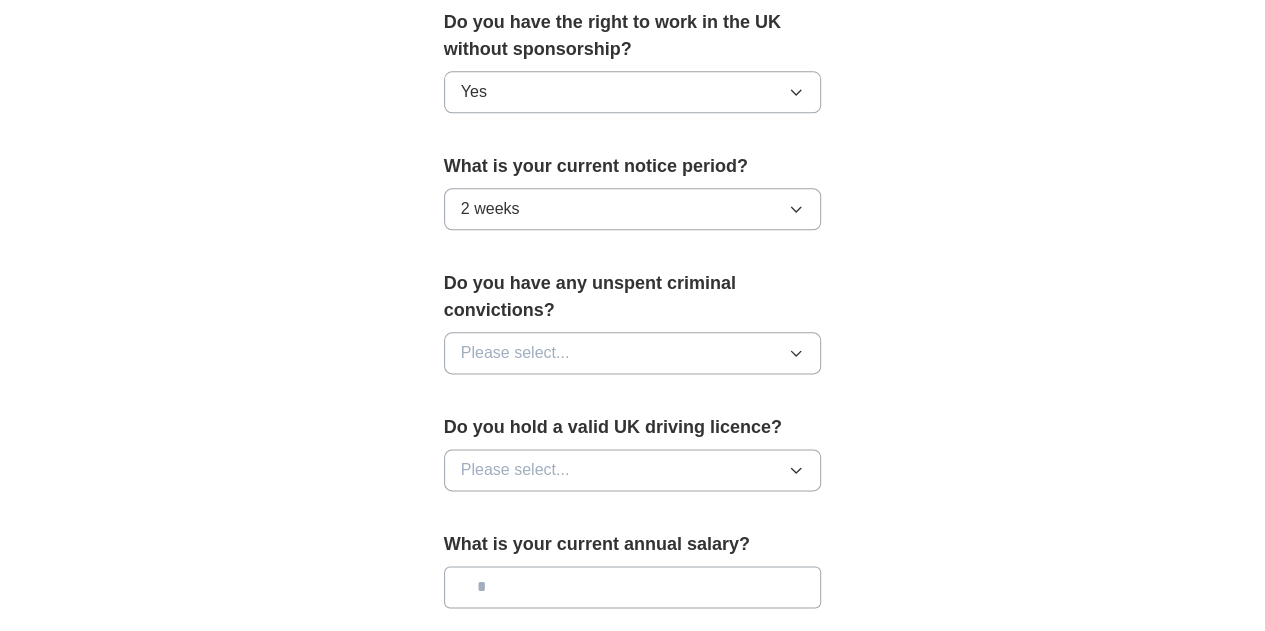 scroll, scrollTop: 1078, scrollLeft: 0, axis: vertical 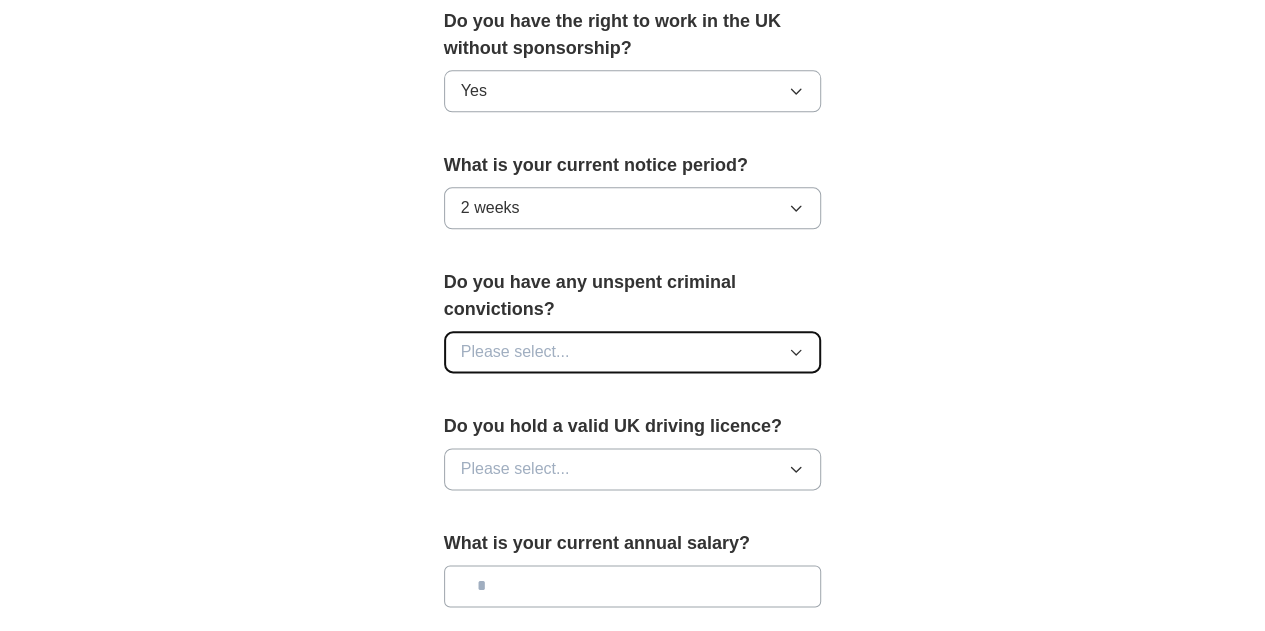 click on "Please select..." at bounding box center (633, 352) 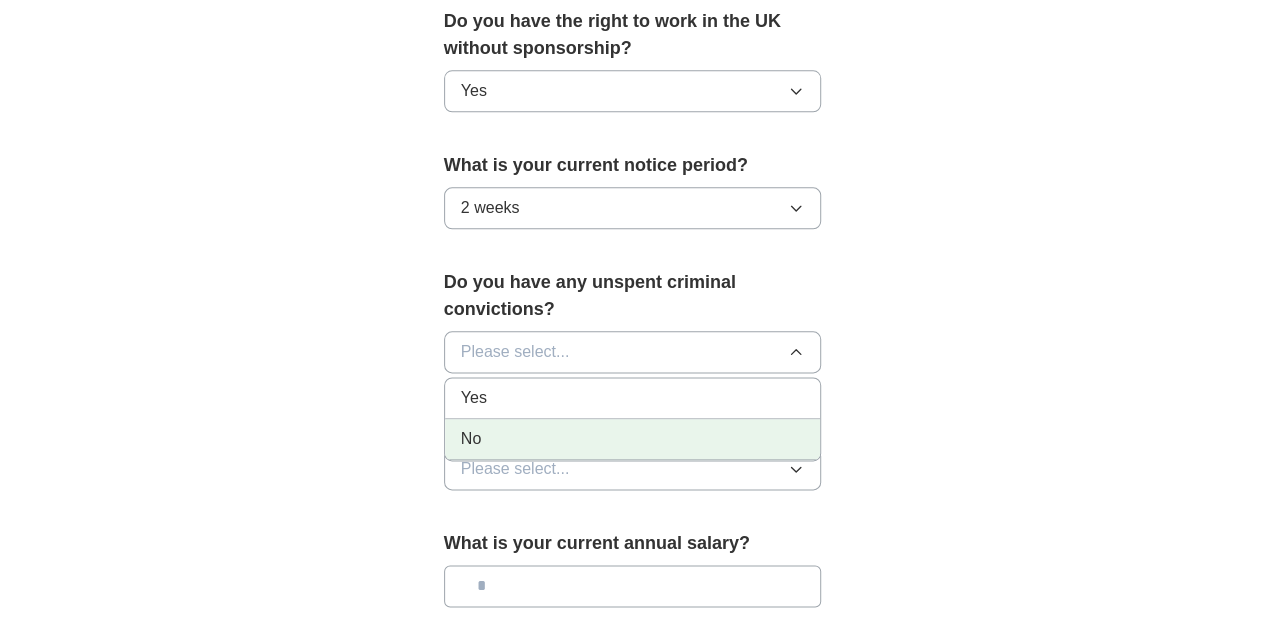 click on "No" at bounding box center [633, 439] 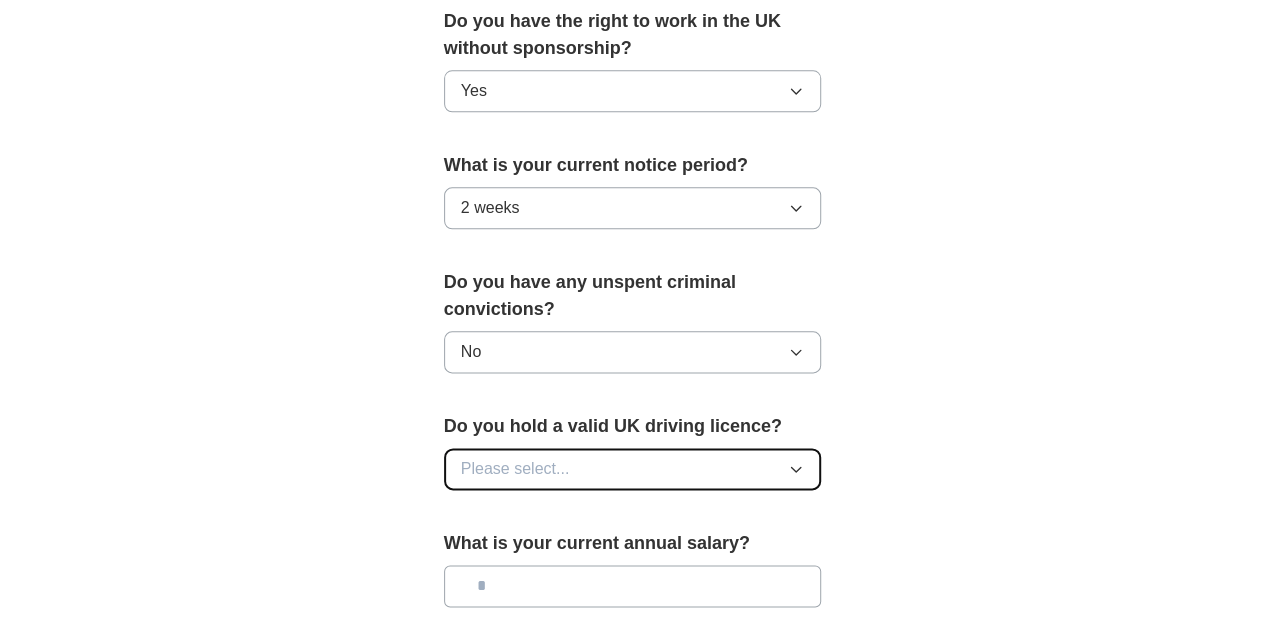 click on "Please select..." at bounding box center (633, 469) 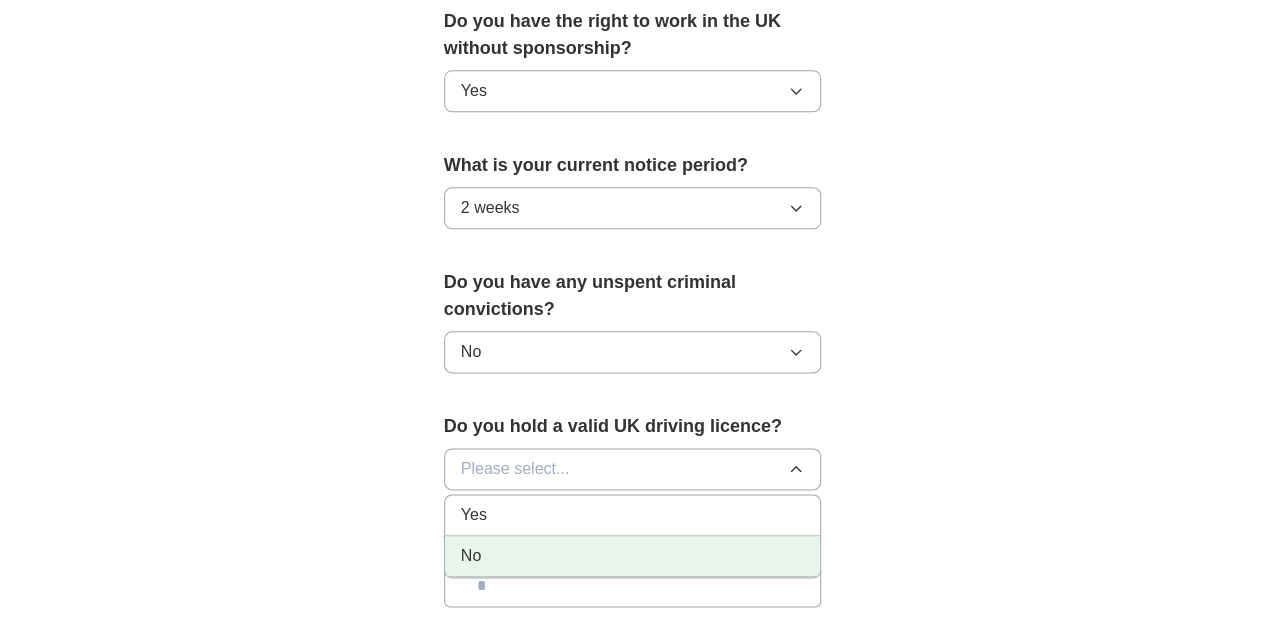 click on "No" at bounding box center (633, 556) 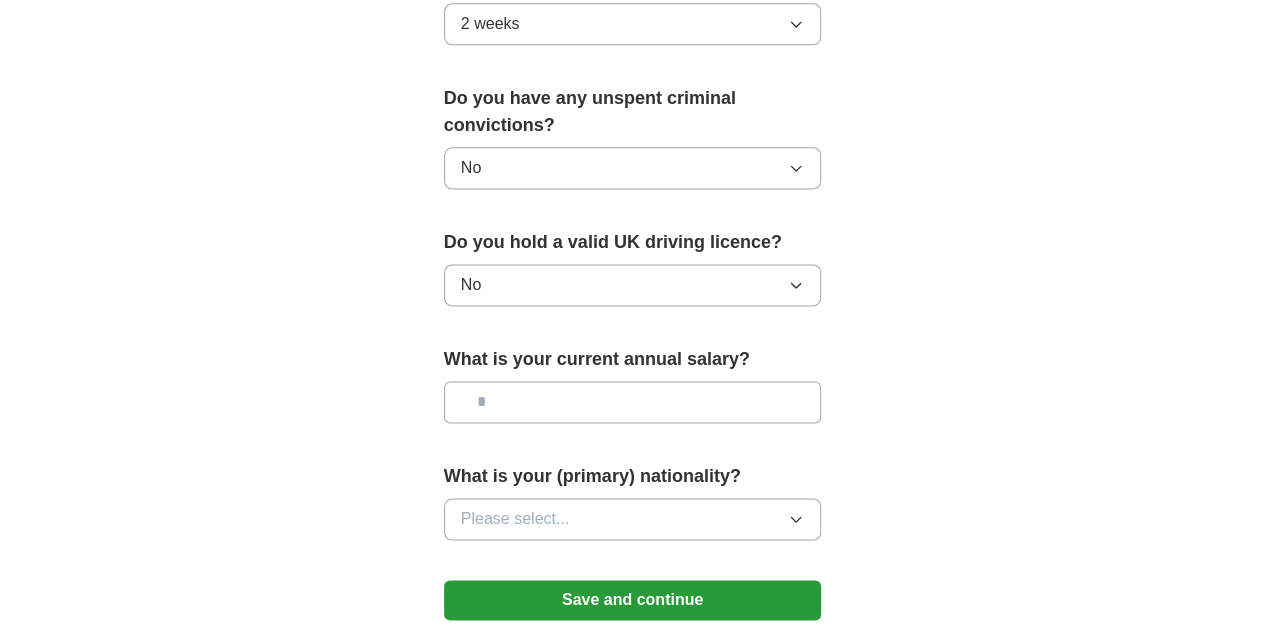 scroll, scrollTop: 1269, scrollLeft: 0, axis: vertical 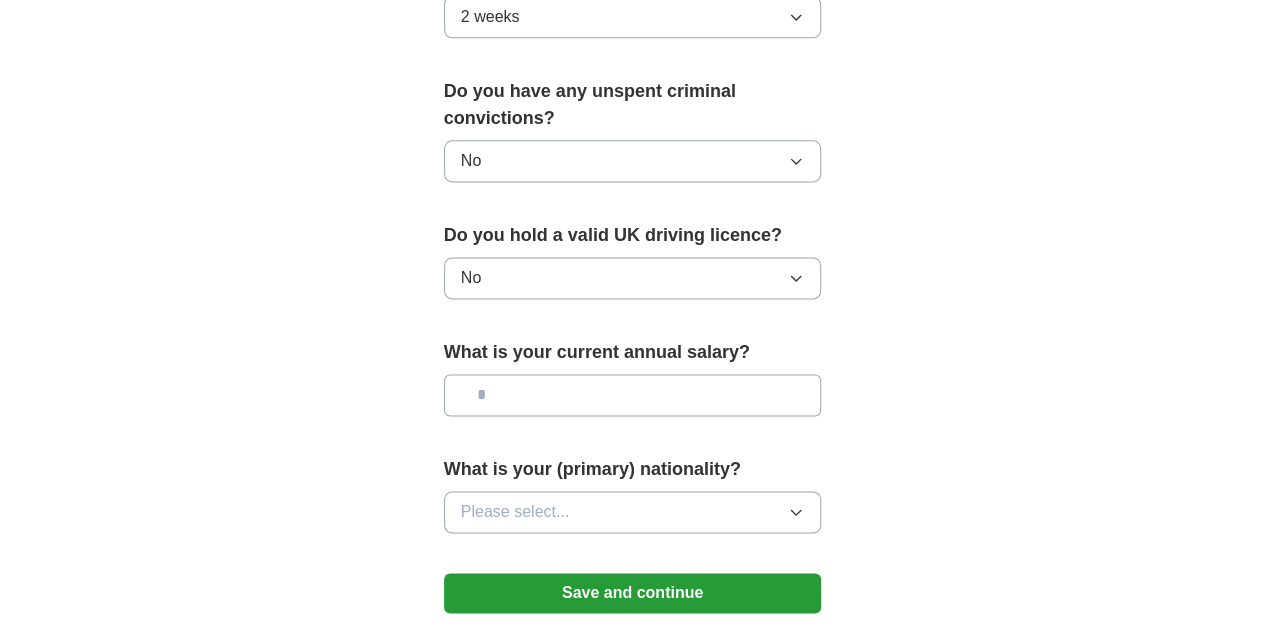 click at bounding box center (633, 395) 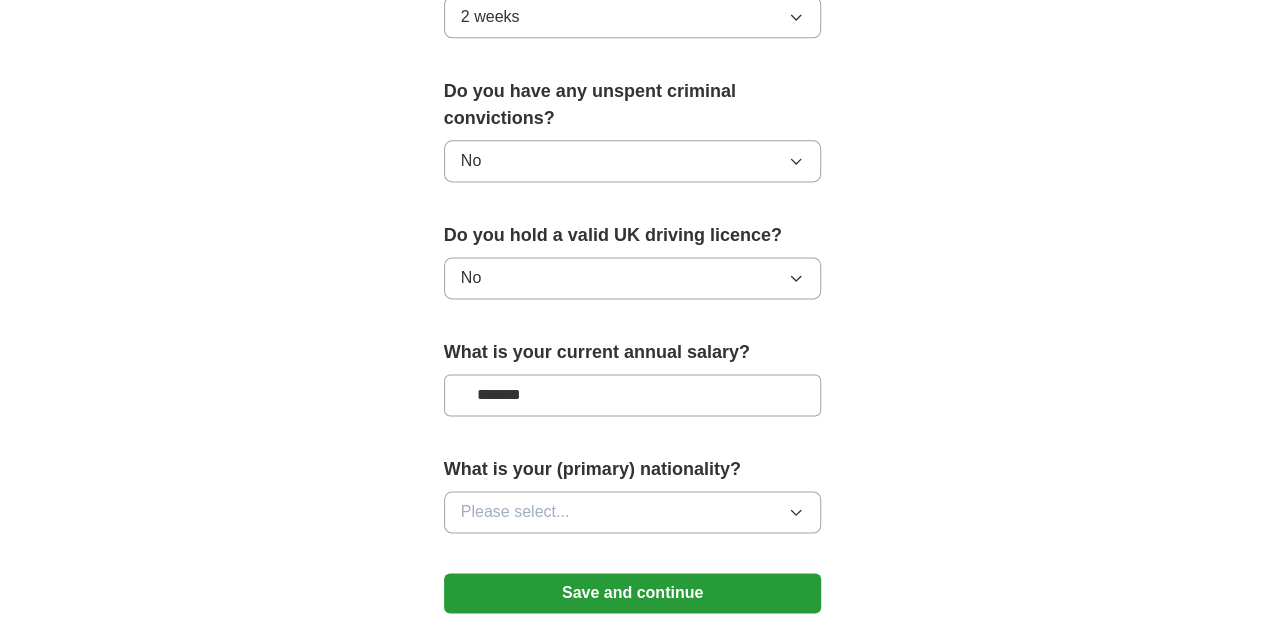 type on "*******" 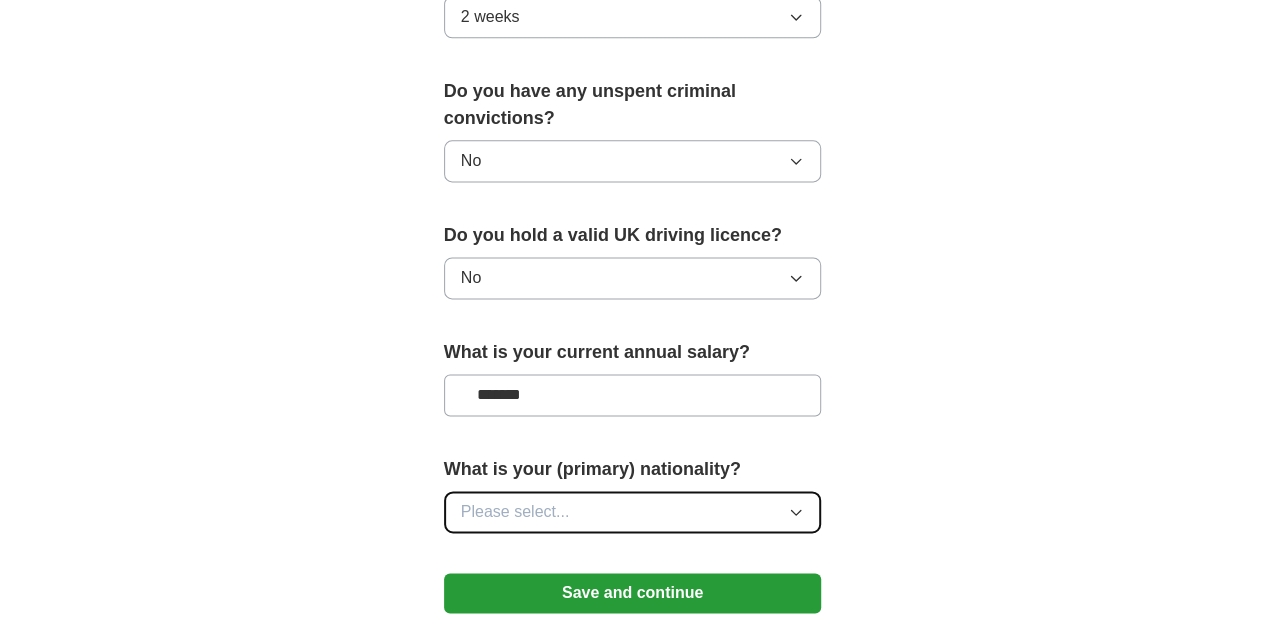 click on "Please select..." at bounding box center (633, 512) 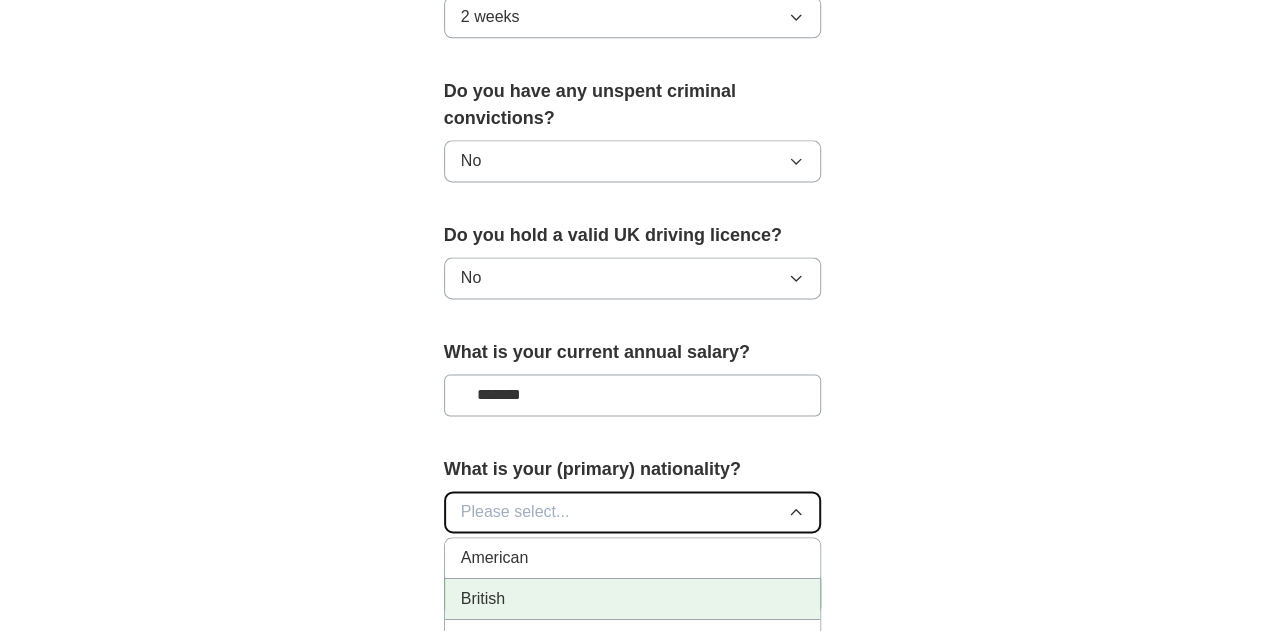 type 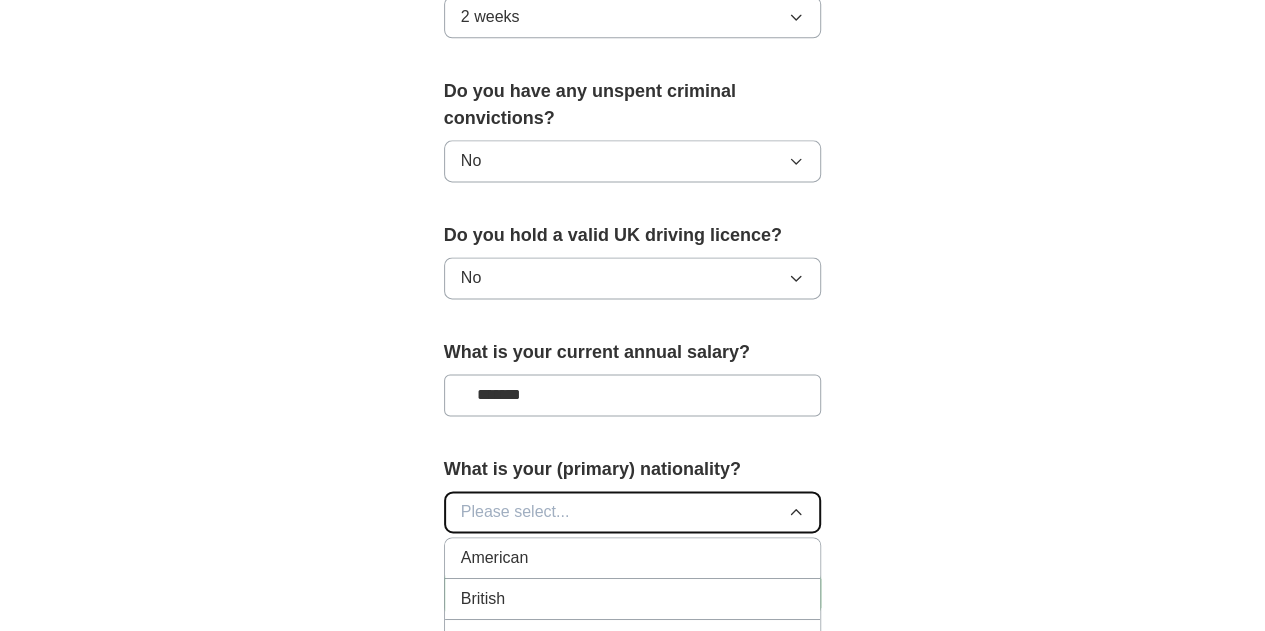 click on "Please select..." at bounding box center (633, 512) 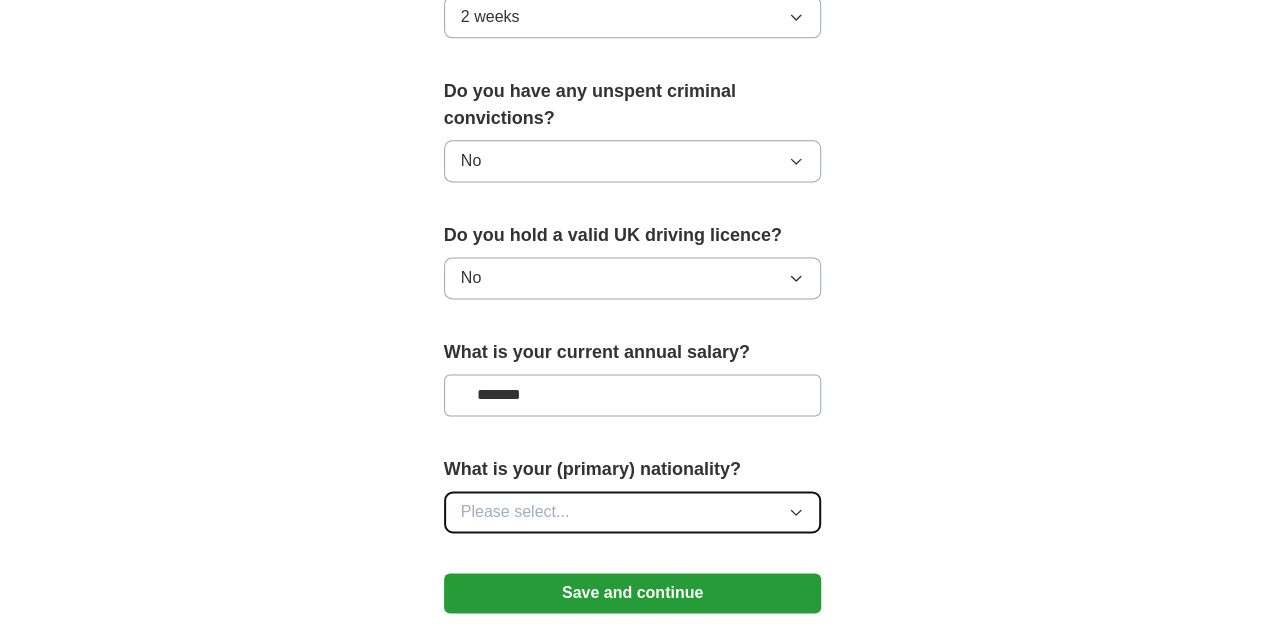 click on "Please select..." at bounding box center [633, 512] 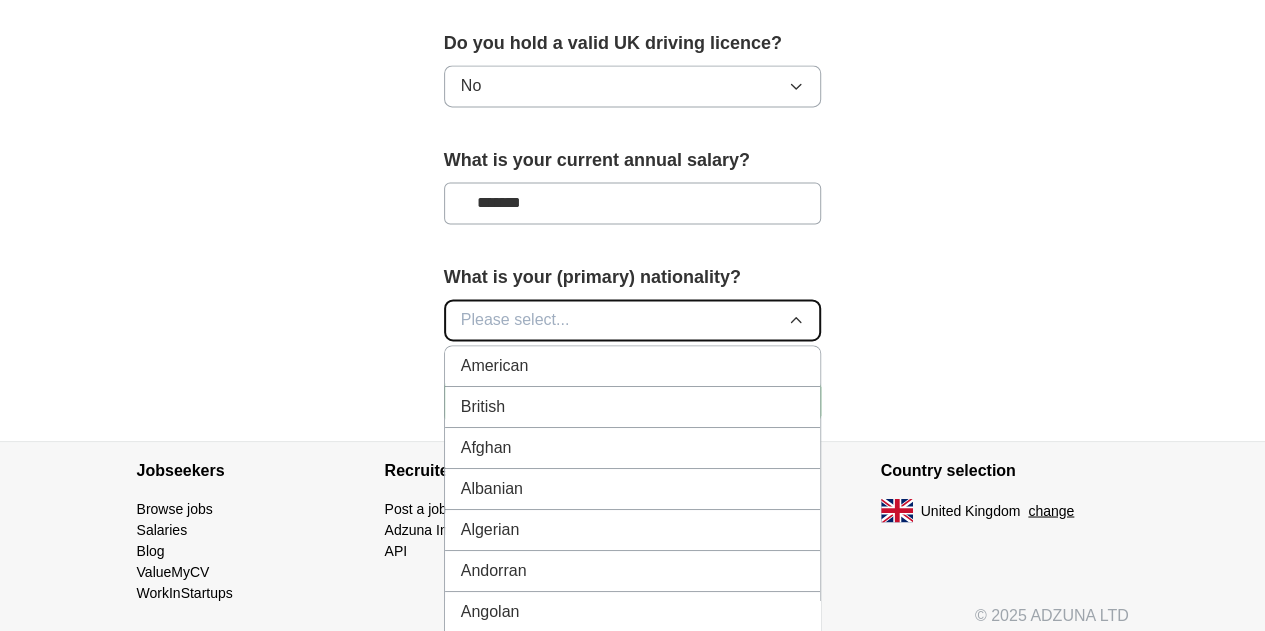 scroll, scrollTop: 1467, scrollLeft: 0, axis: vertical 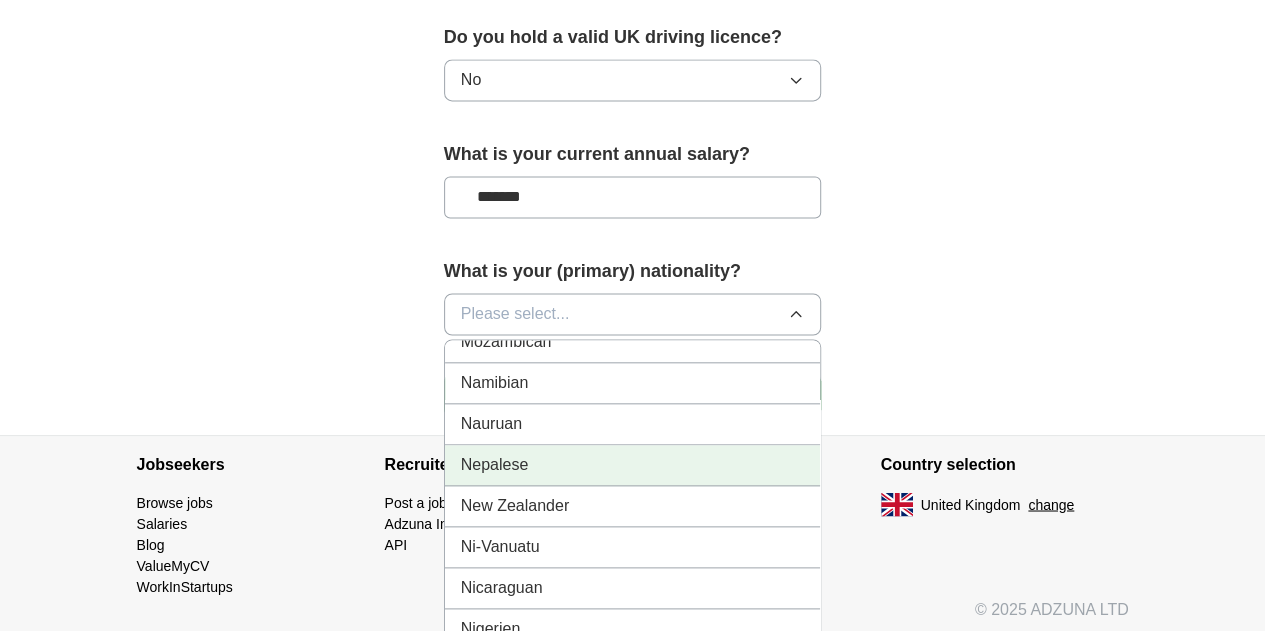 click on "Nepalese" at bounding box center [633, 465] 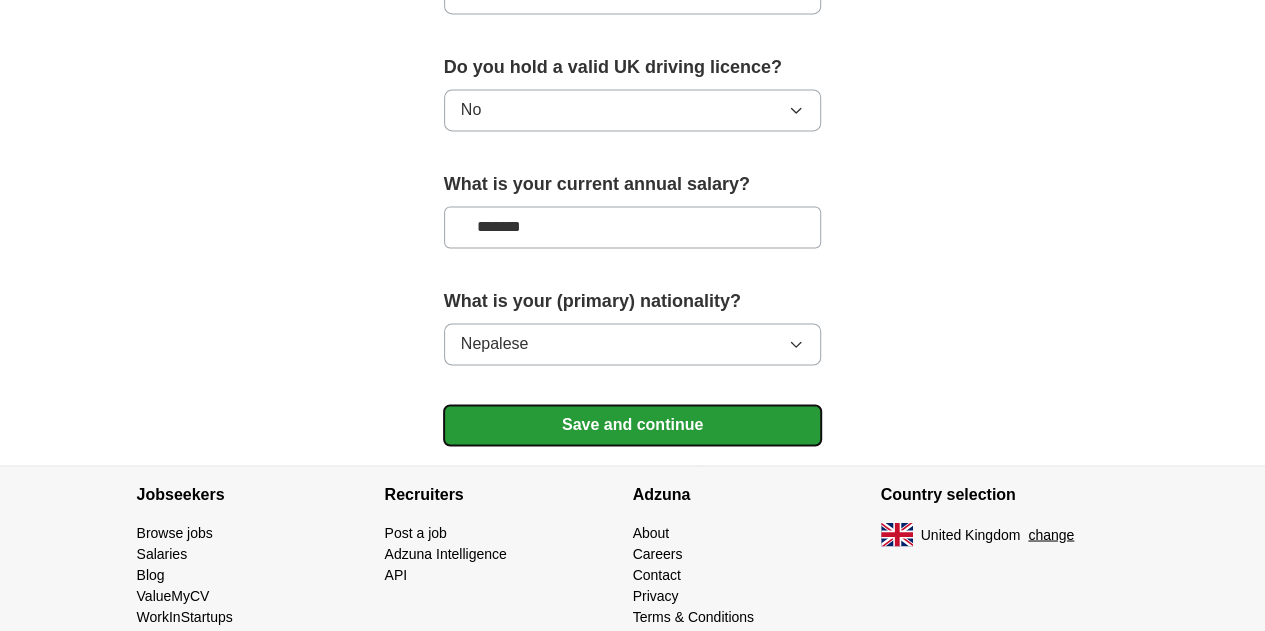 click on "Save and continue" at bounding box center [633, 425] 